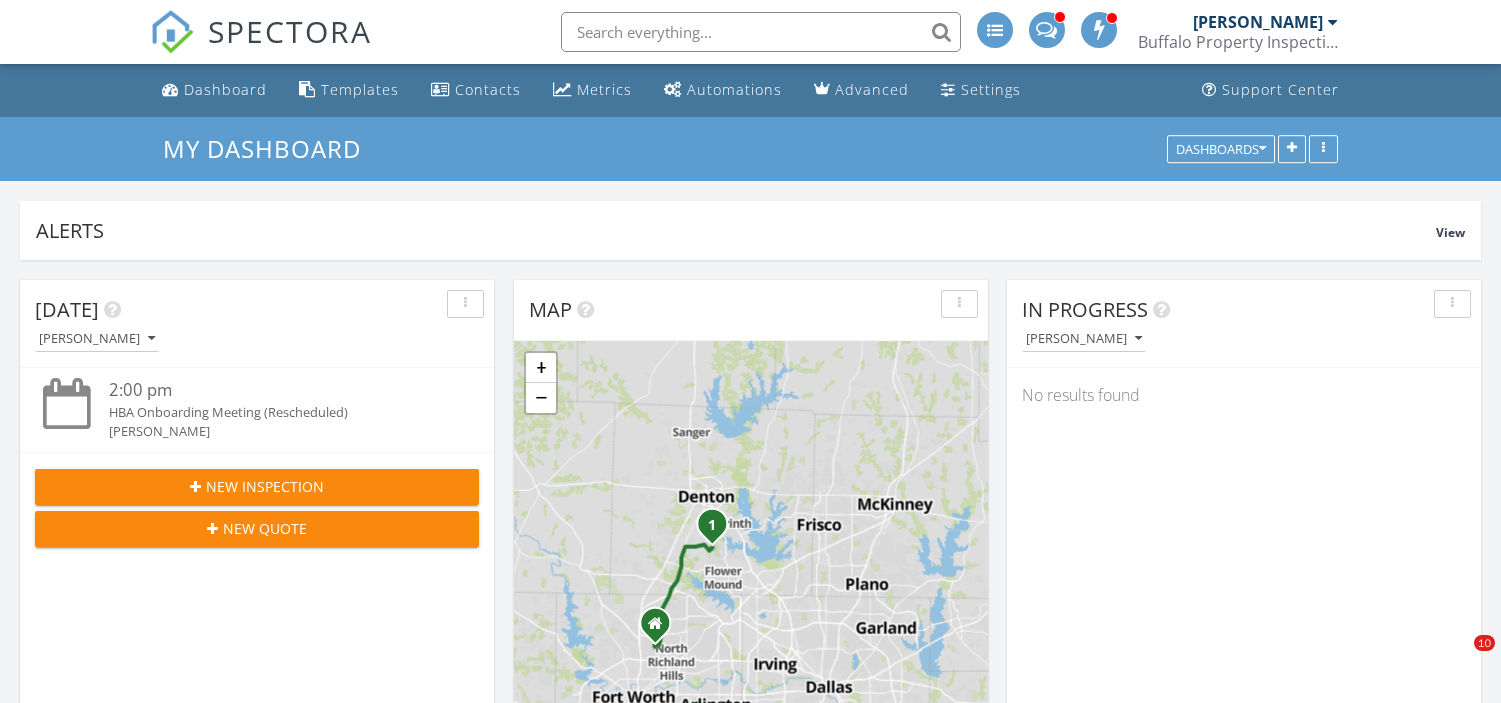 scroll, scrollTop: 0, scrollLeft: 0, axis: both 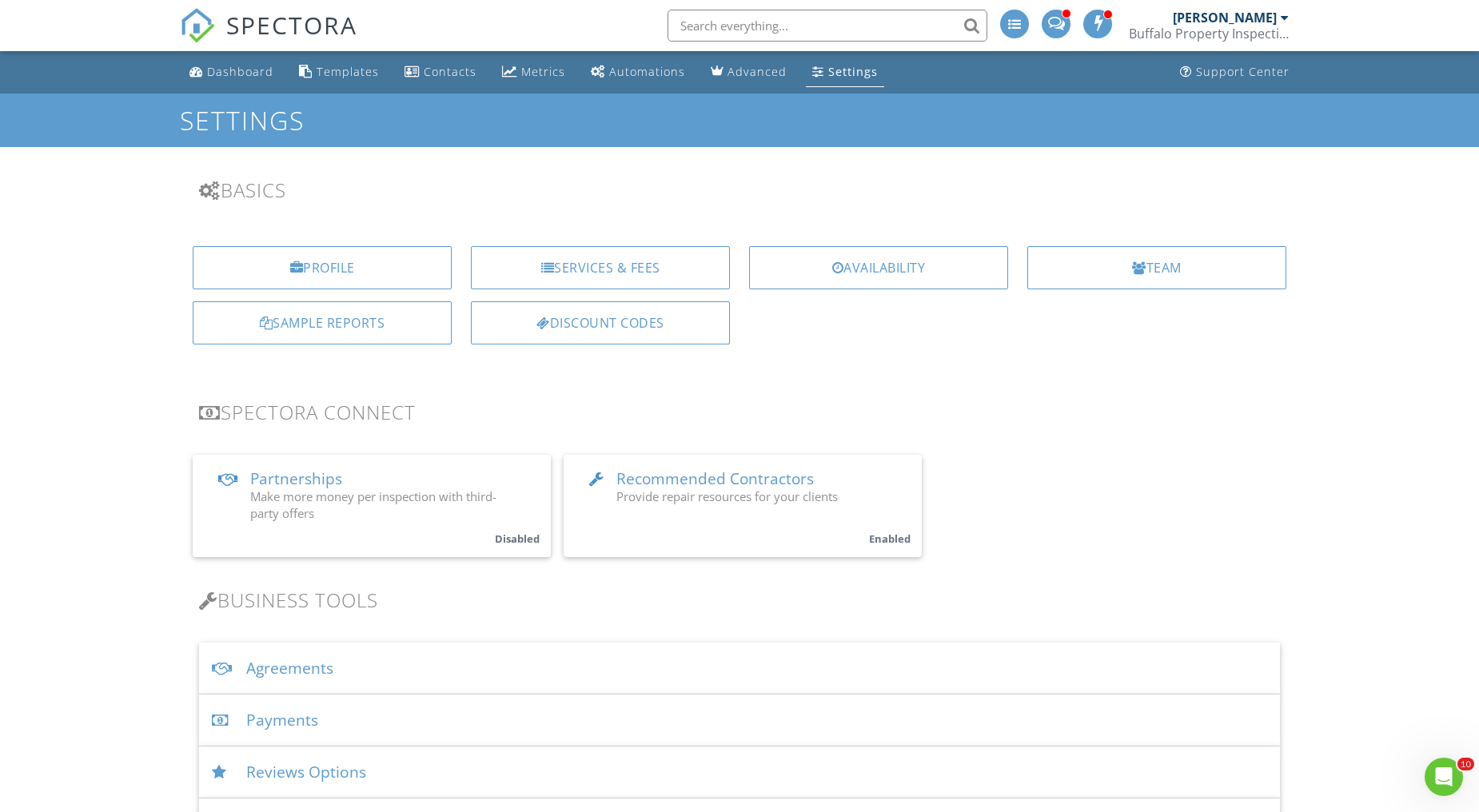 click on "Dashboard
Templates
Contacts
Metrics
Automations
Advanced
Settings
Support Center
Settings
Basics
Profile
Services & Fees
Availability
Team
Sample Reports
Discount Codes
Spectora Connect
Partnerships
Make more money per inspection with third-party offers
Disabled
Recommended Contractors
Provide repair resources for your clients
Enabled
Business Tools
Agreements
Signature Type
▼ E-signature (checkbox) E-signature (checkbox) Written Signature E-signature (checkbox)
Written Signature
Client agreement instructions
This text will appear on the client portal under "Sign Agreement(s)"
Inline Style XLarge Large Normal Small Light Small/Light Bold Italic Underline Colors Ordered List Unordered List Align" at bounding box center (740, 1314) 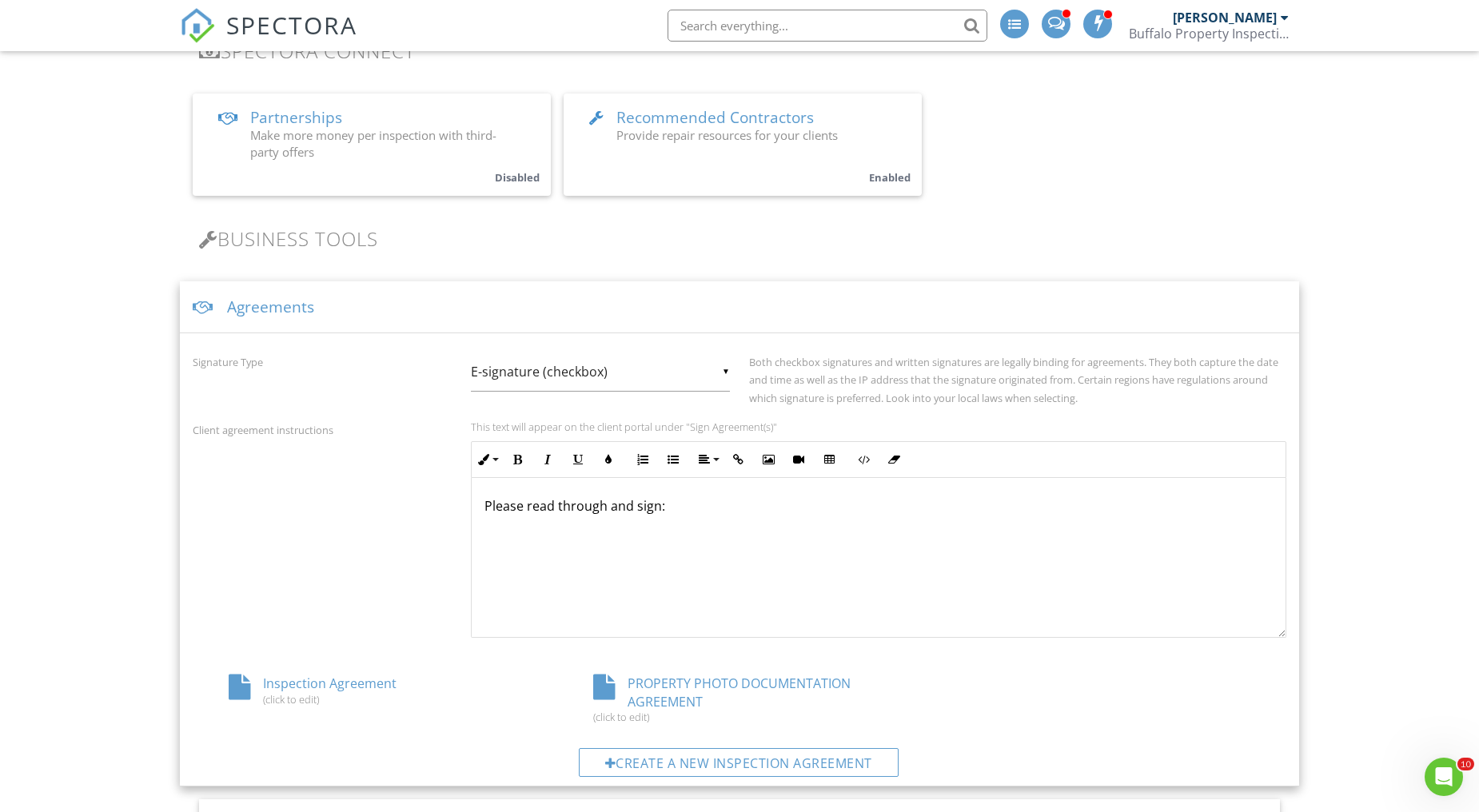 scroll, scrollTop: 444, scrollLeft: 0, axis: vertical 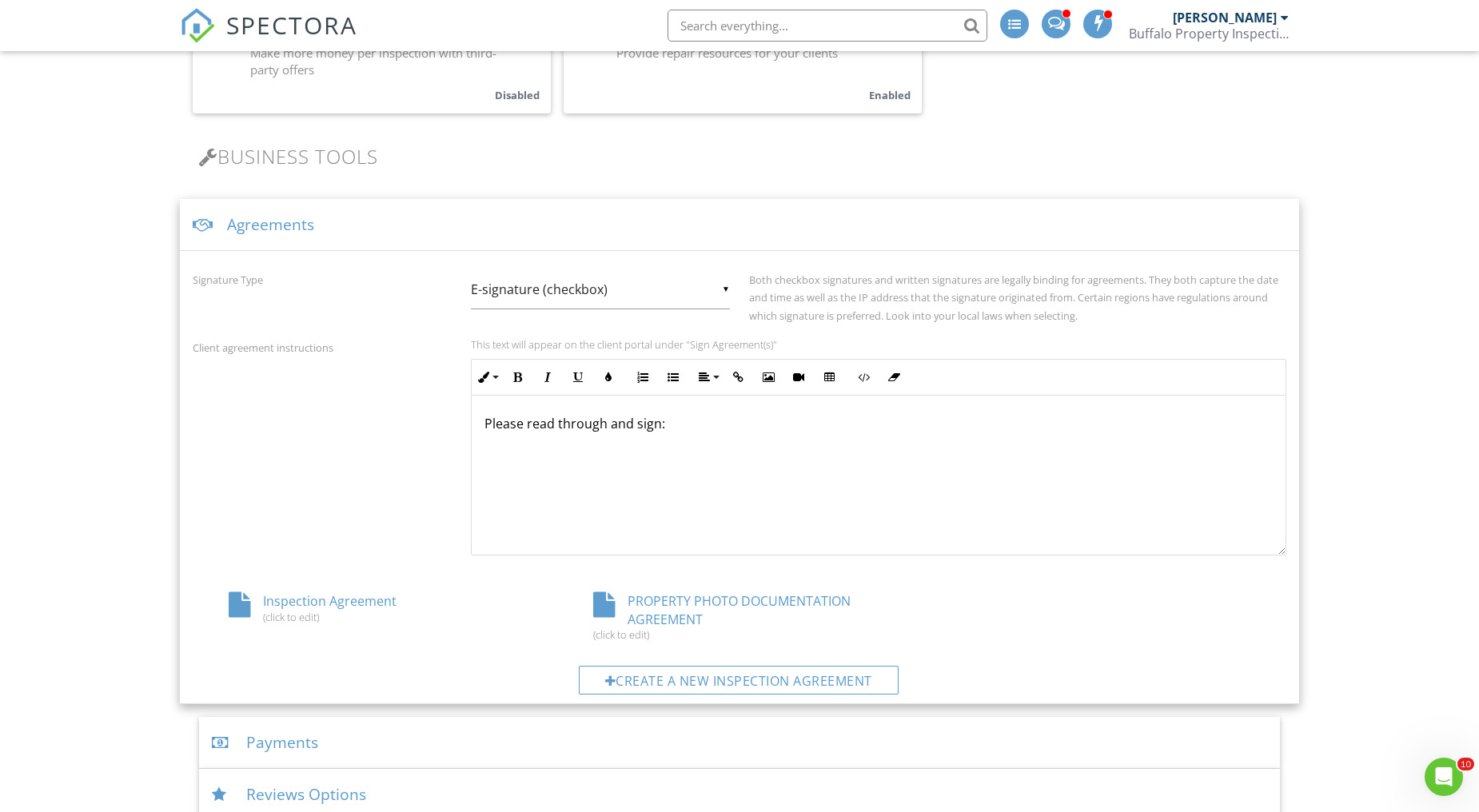 click on "Inspection Agreement
(click to edit)" at bounding box center [375, 607] 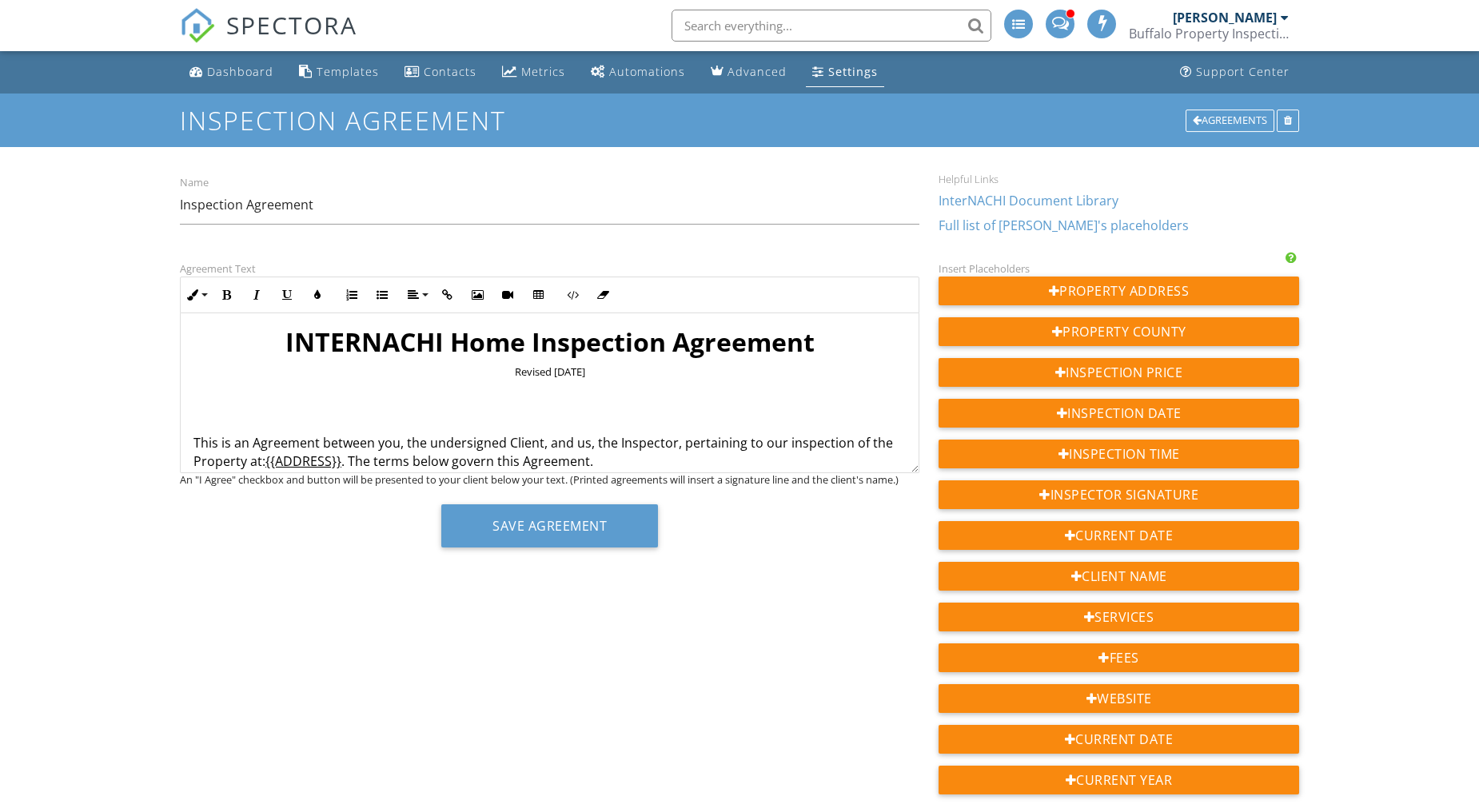 scroll, scrollTop: 0, scrollLeft: 0, axis: both 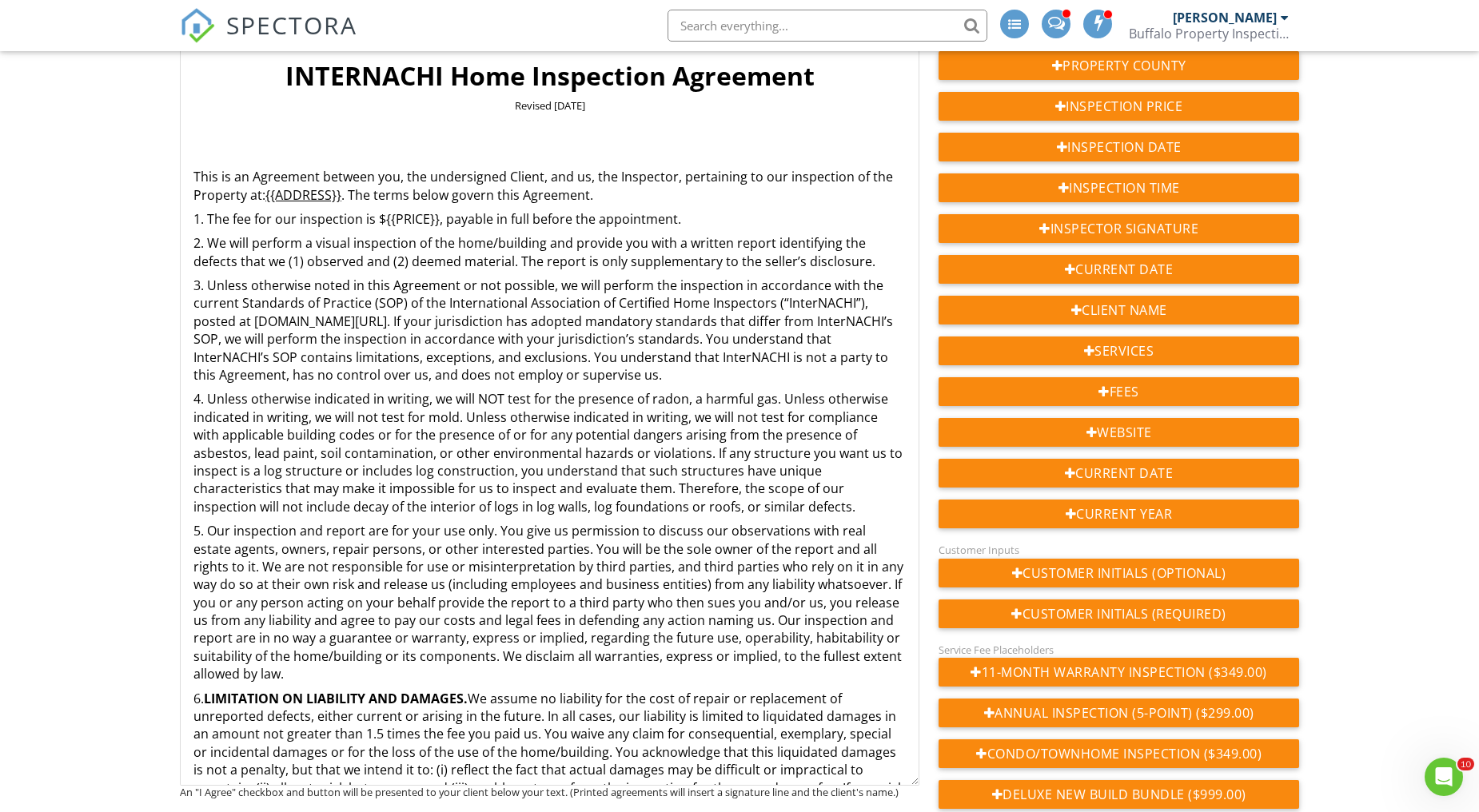 drag, startPoint x: 915, startPoint y: 201, endPoint x: 924, endPoint y: 780, distance: 579.0699 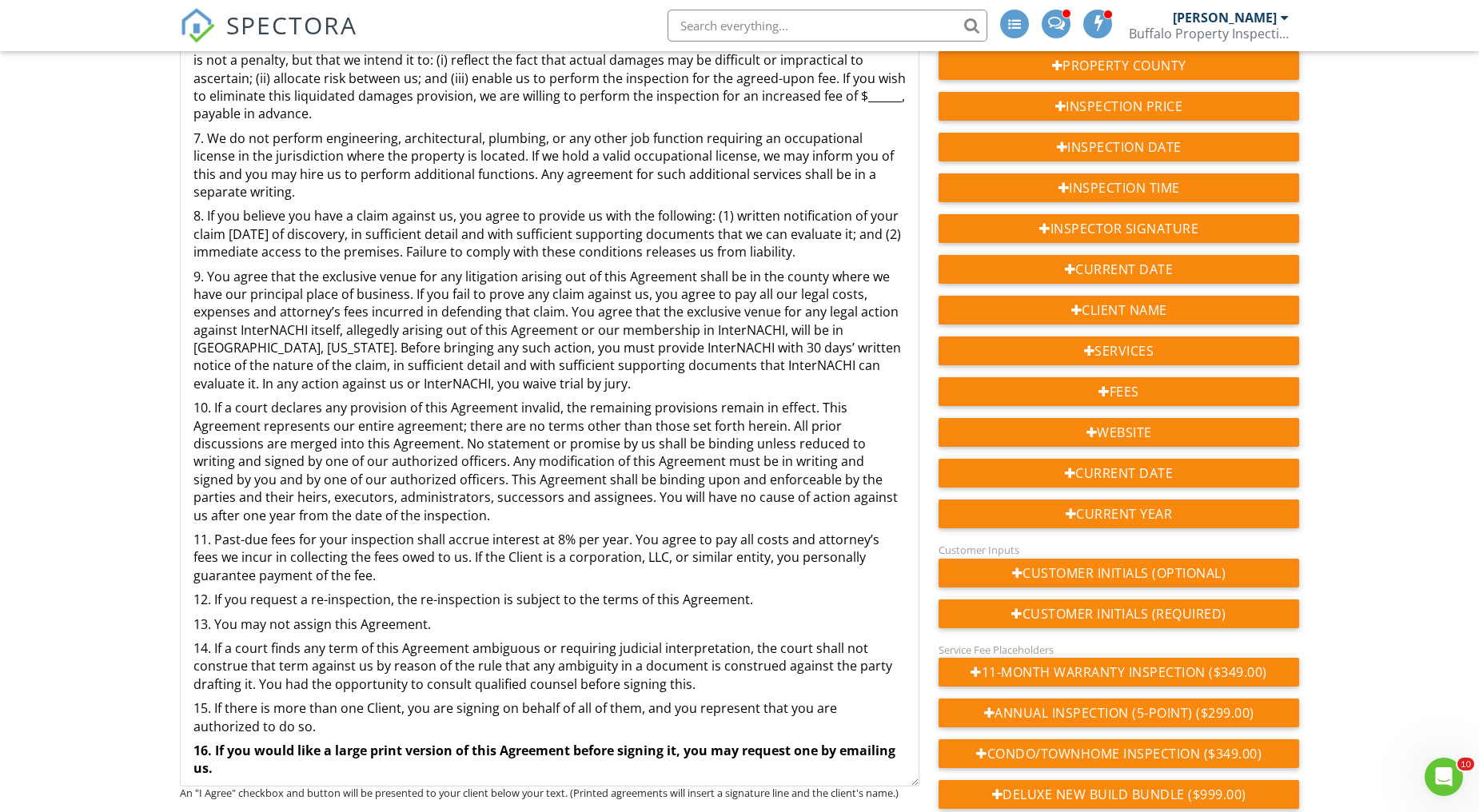 scroll, scrollTop: 799, scrollLeft: 0, axis: vertical 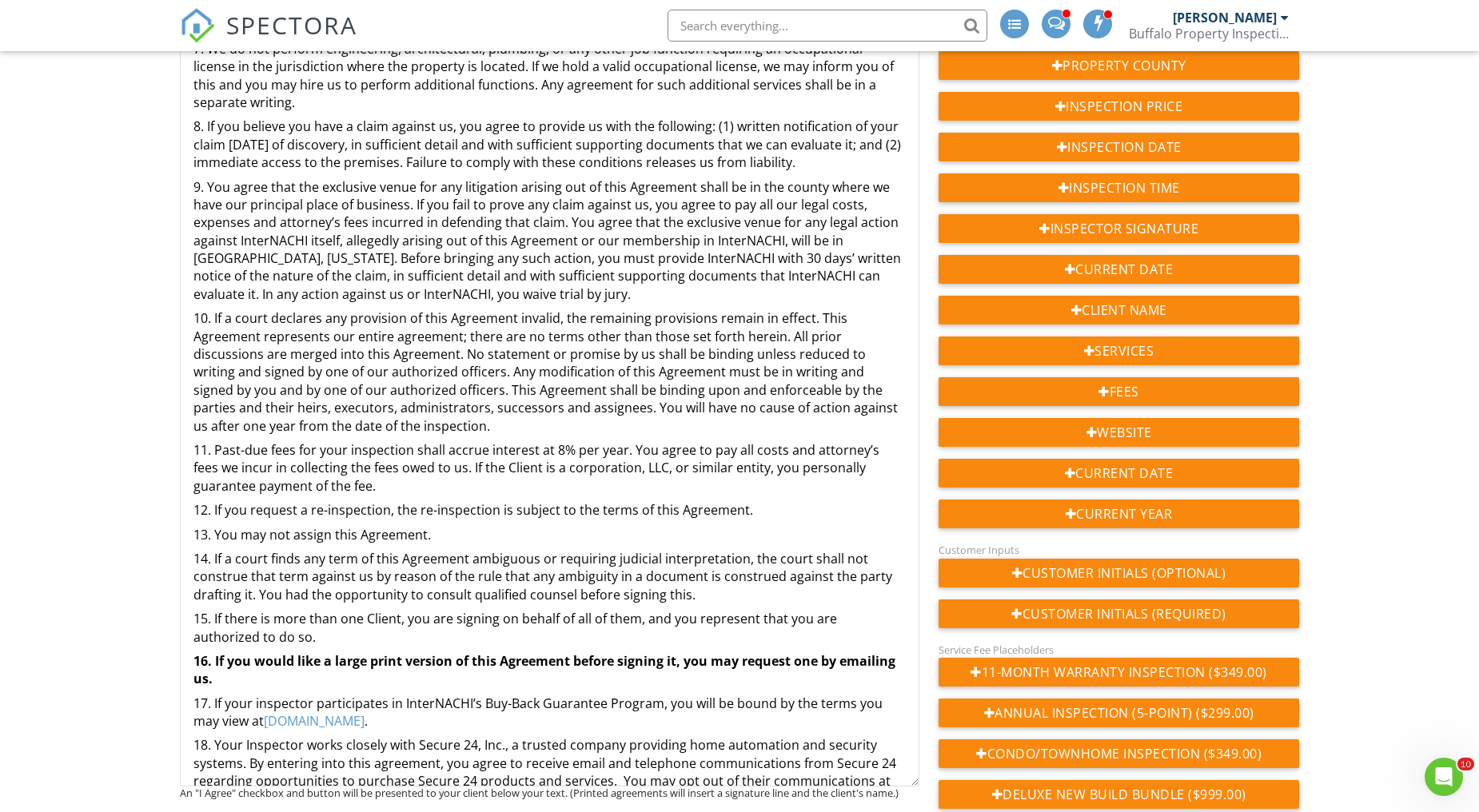 click on "10. If a court declares any provision of this Agreement invalid, the remaining provisions remain in effect. This Agreement represents our entire agreement;
there are no terms other than those set forth herein. All prior discussions are merged into this Agreement. No statement or promise by us shall be binding
unless reduced to writing and signed by one of our authorized officers. Any modification of this Agreement must be in writing and signed by you and by one
of our authorized officers. This Agreement shall be binding upon and enforceable by the parties and their heirs, executors, administrators, successors and
assignees. You will have no cause of action against us after one year from the date of the inspection." at bounding box center [549, 372] 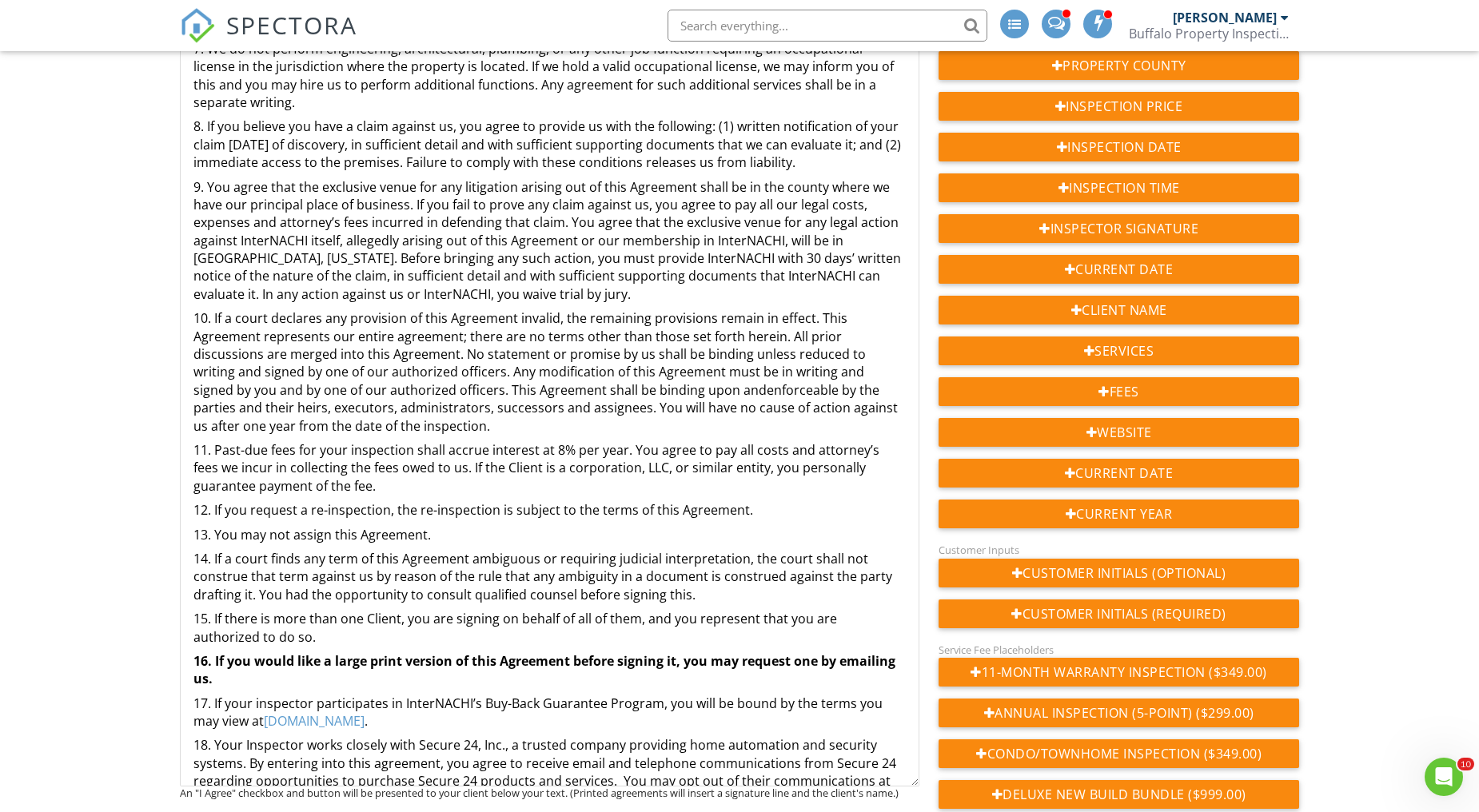 scroll, scrollTop: 0, scrollLeft: 0, axis: both 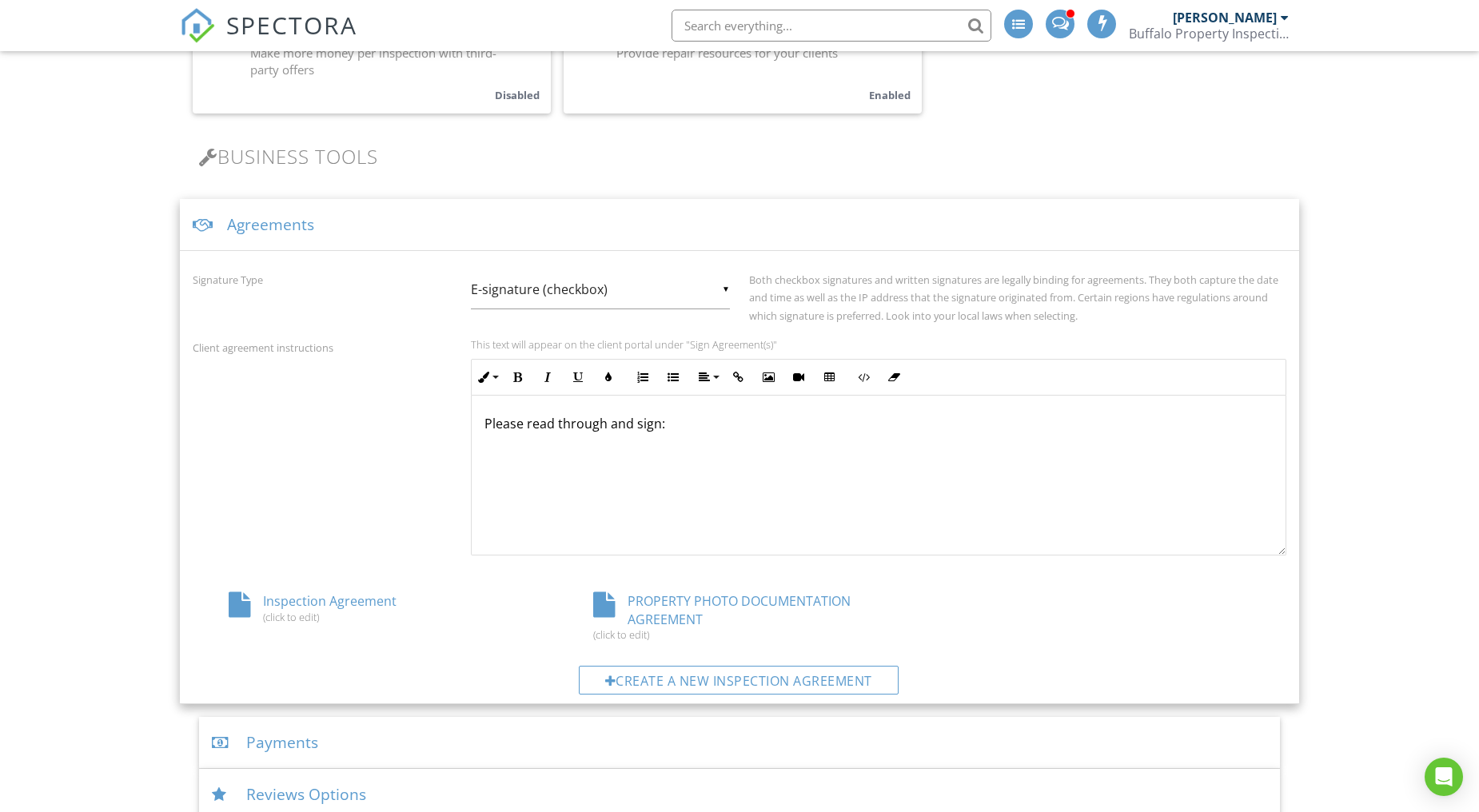 click on "Client agreement instructions
This text will appear on the client portal under "Sign Agreement(s)"
Inline Style XLarge Large Normal Small Light Small/Light Bold Italic Underline Colors Ordered List Unordered List Align Align Left Align Center Align Right Align Justify Insert Link Insert Image Insert Video Insert Table Code View Clear Formatting Please read through and sign: Please read through and sign:" at bounding box center (740, 447) 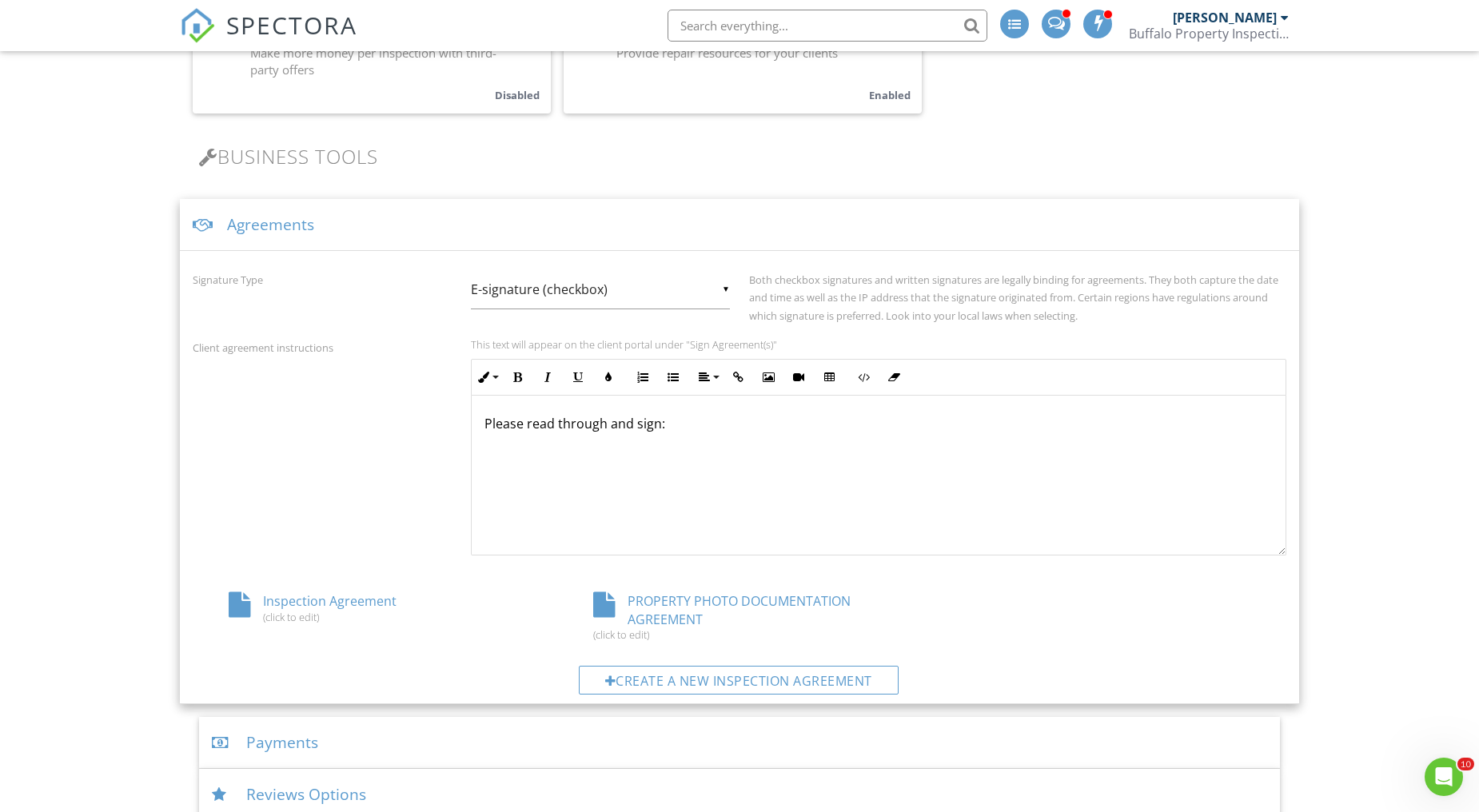 scroll, scrollTop: 0, scrollLeft: 0, axis: both 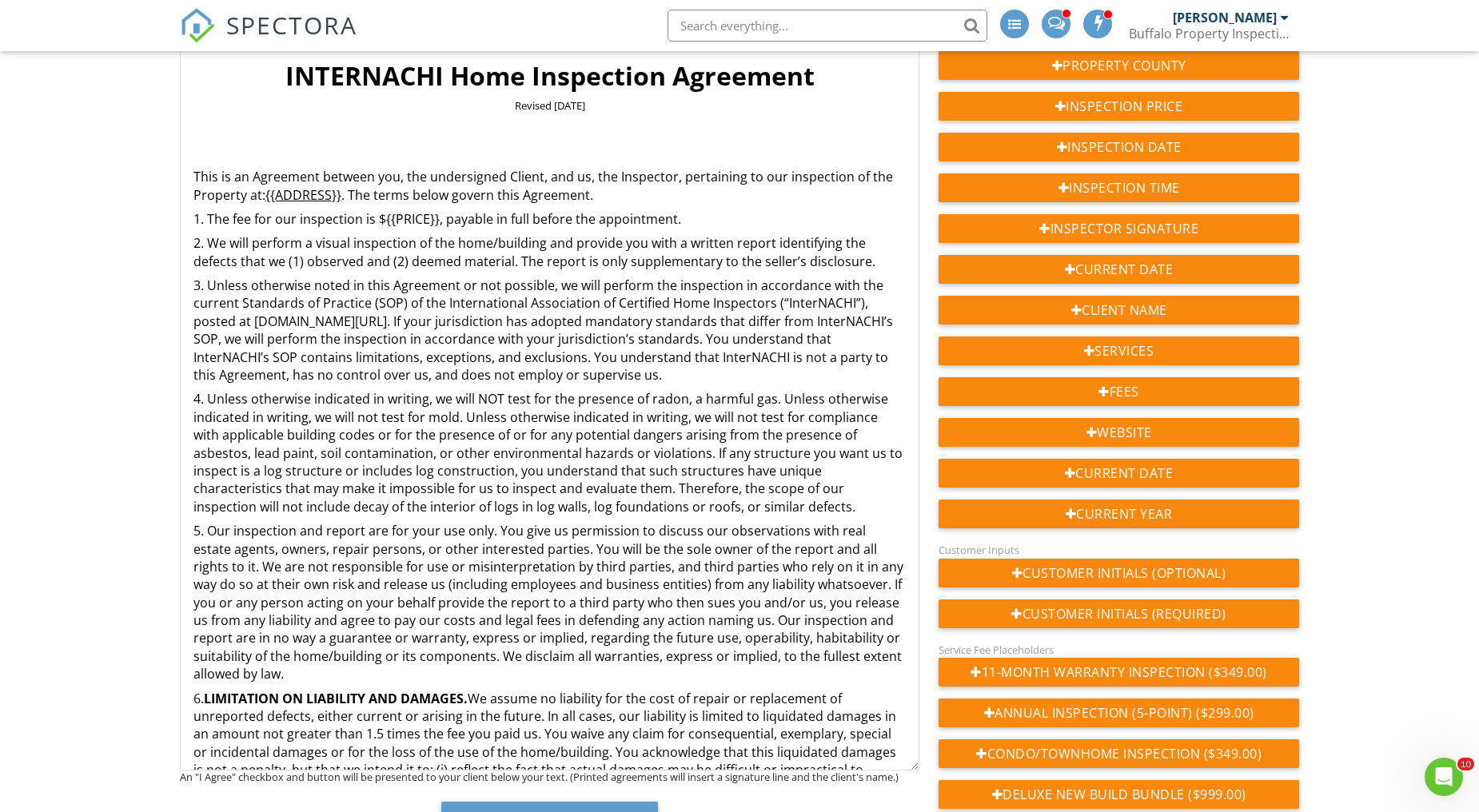 drag, startPoint x: 912, startPoint y: 203, endPoint x: 900, endPoint y: 767, distance: 564.1276 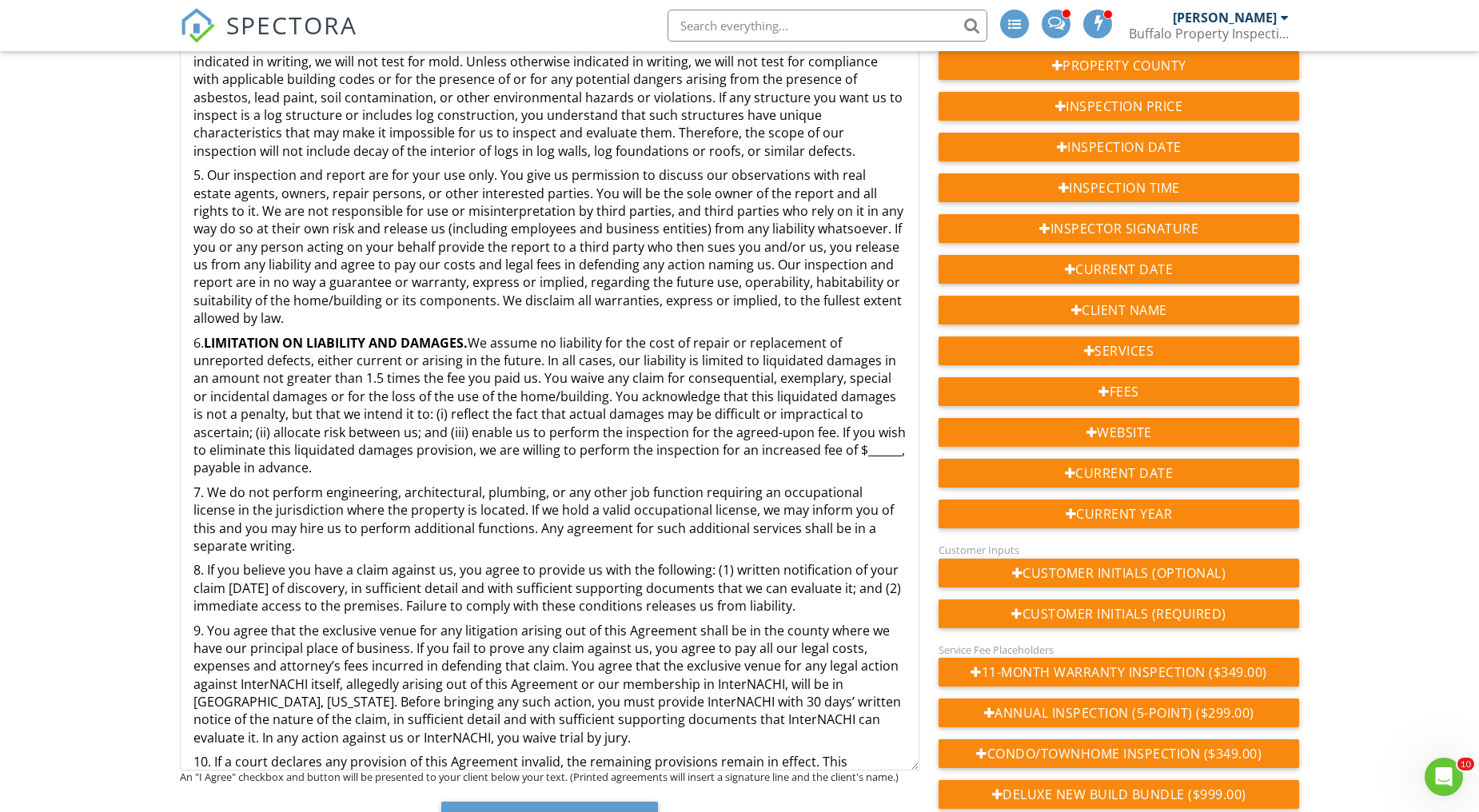 scroll, scrollTop: 355, scrollLeft: 0, axis: vertical 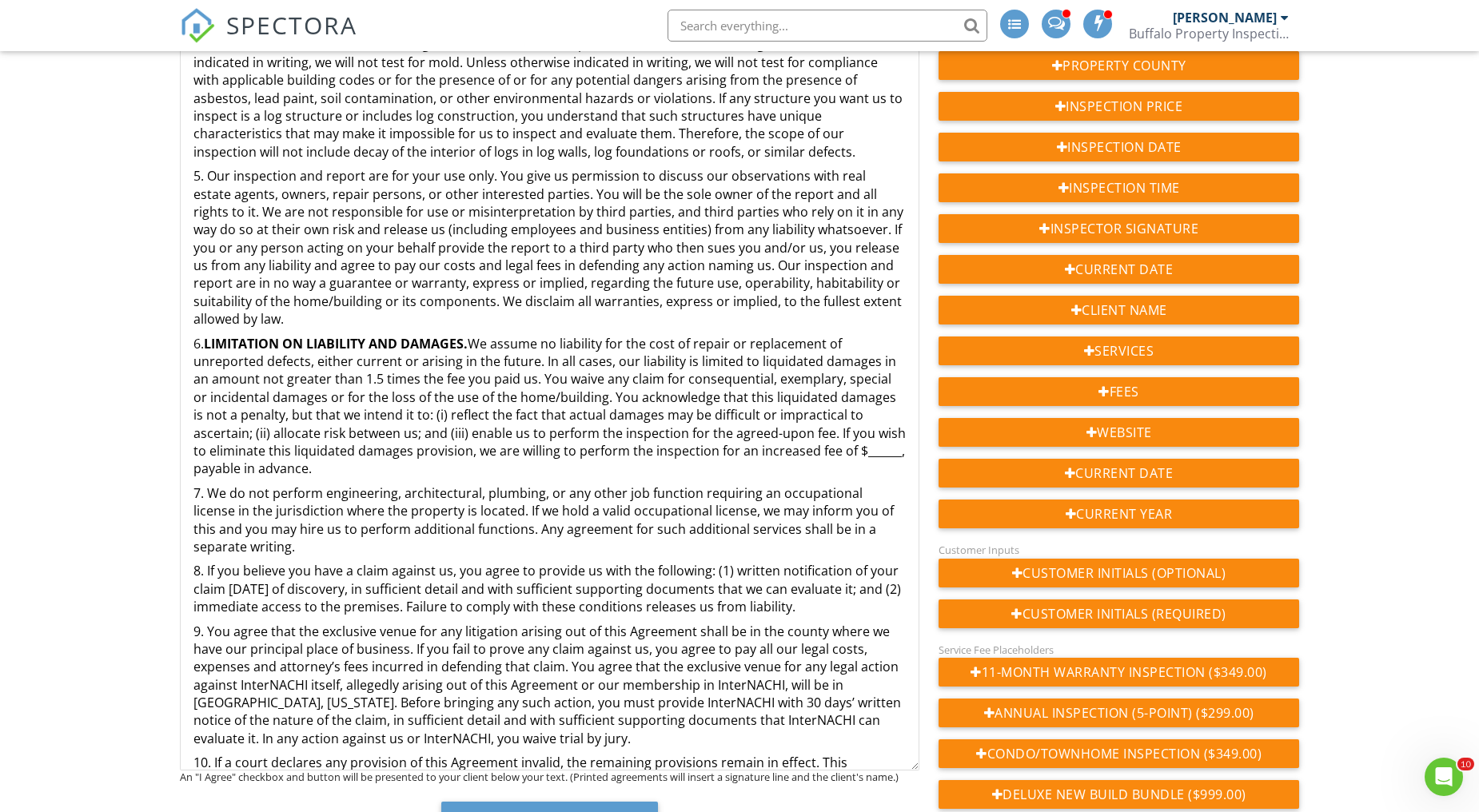 click on "5. Our inspection and report are for your use only. You give us permission to discuss our observations with real estate agents, owners, repair persons, or other
interested parties. You will be the sole owner of the report and all rights to it. We are not responsible for use or misinterpretation by third parties, and third
parties who rely on it in any way do so at their own risk and release us (including employees and business entities) from any liability whatsoever. If you or
any person acting on your behalf provide the report to a third party who then sues you and/or us, you release us from any liability and agree to pay our costs
and legal fees in defending any action naming us. Our inspection and report are in no way a guarantee or warranty, express or implied, regarding the future
use, operability, habitability or suitability of the home/building or its components. We disclaim all warranties, express or implied, to the fullest extent allowed
by law." at bounding box center [549, 248] 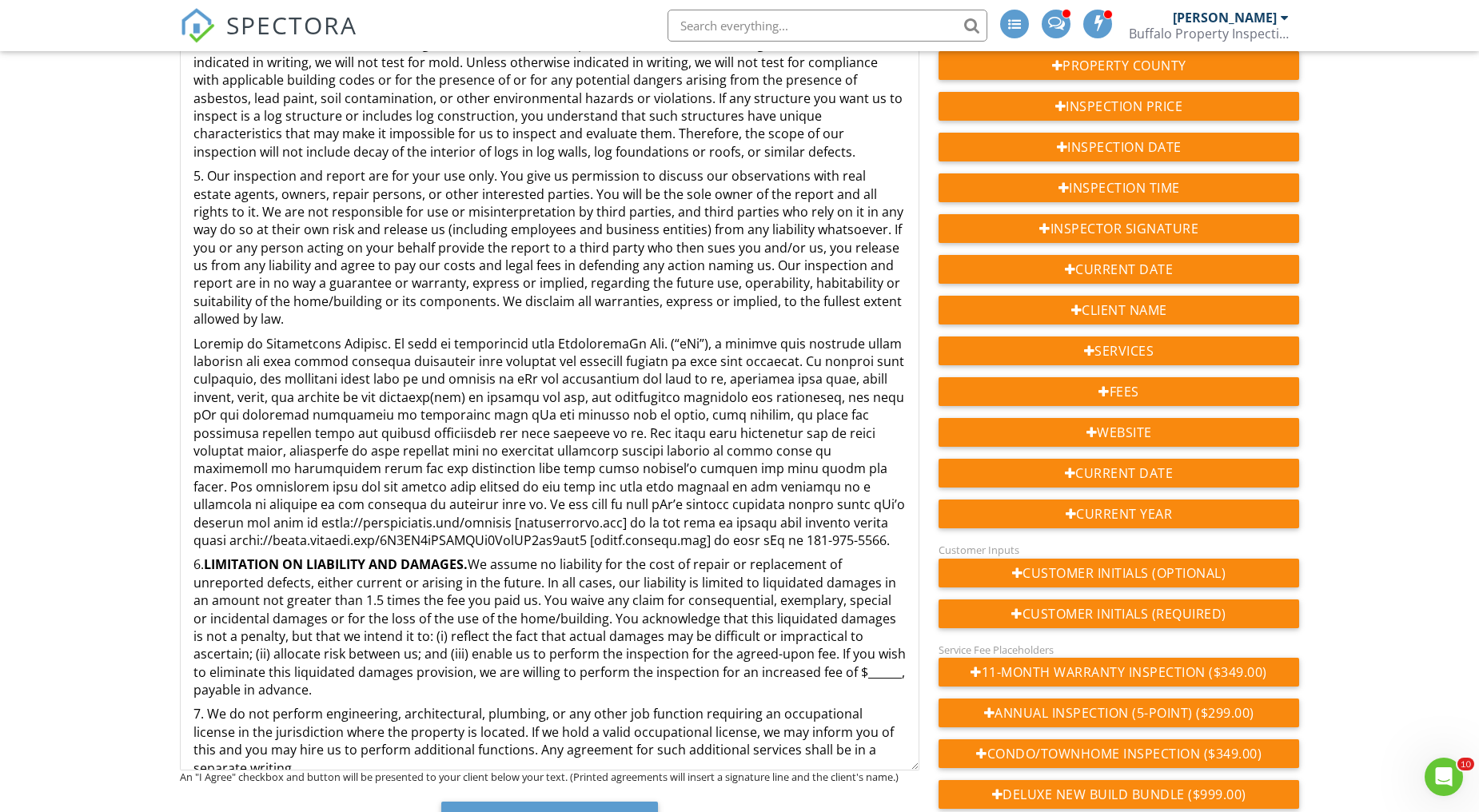 type 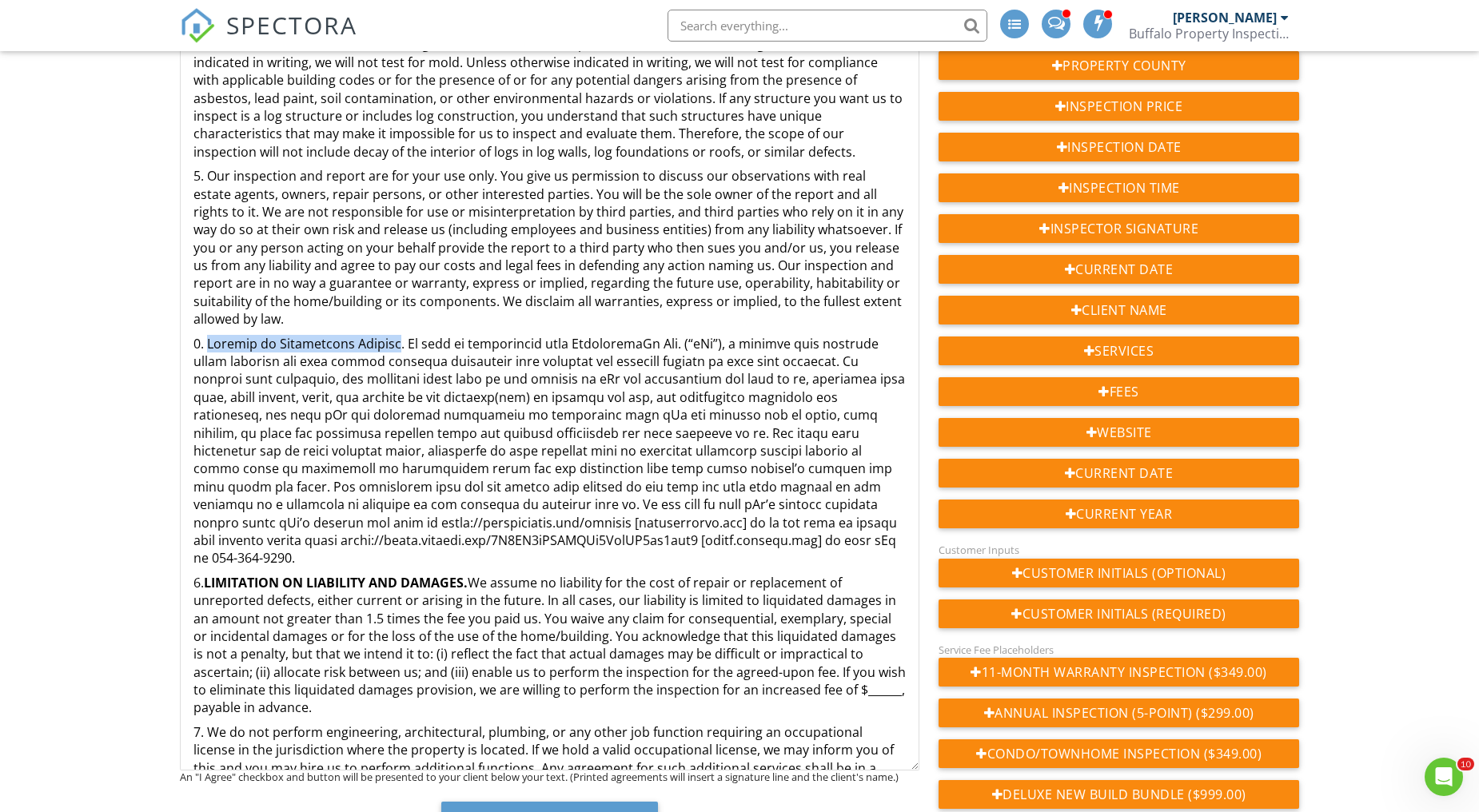 drag, startPoint x: 395, startPoint y: 341, endPoint x: 209, endPoint y: 337, distance: 186.04301 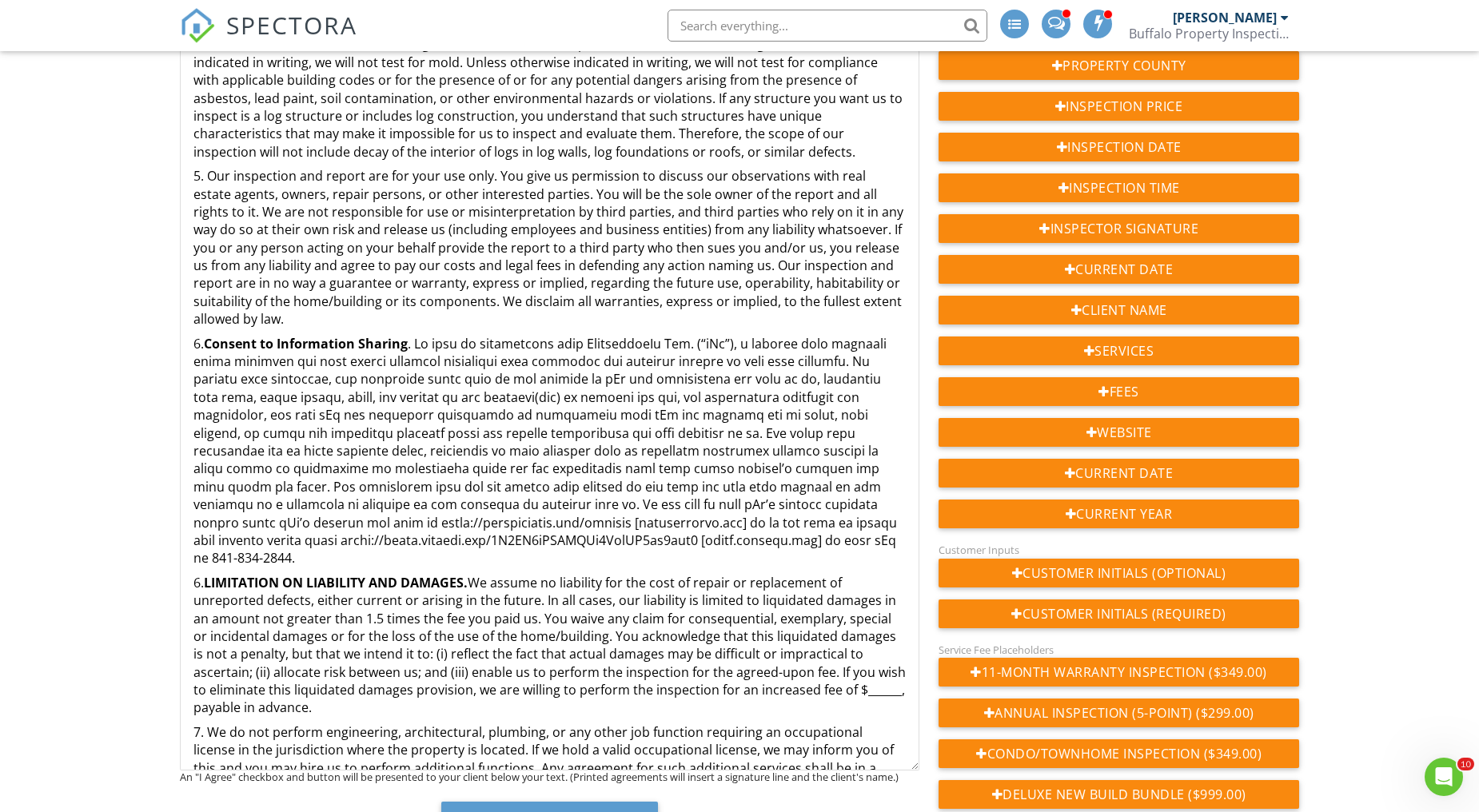 click on "6.  Consent to Information Sharing" at bounding box center [549, 451] 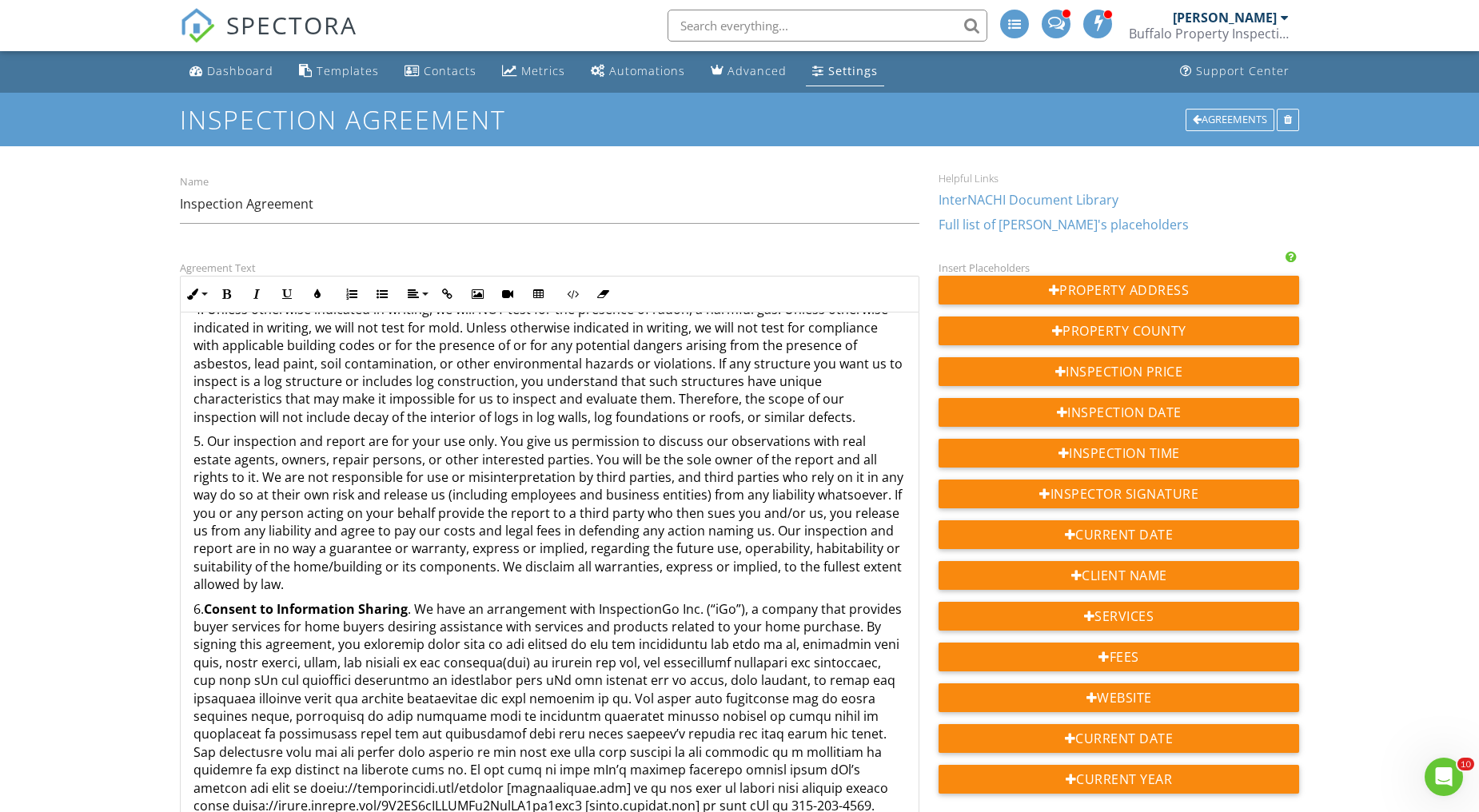 scroll, scrollTop: 0, scrollLeft: 0, axis: both 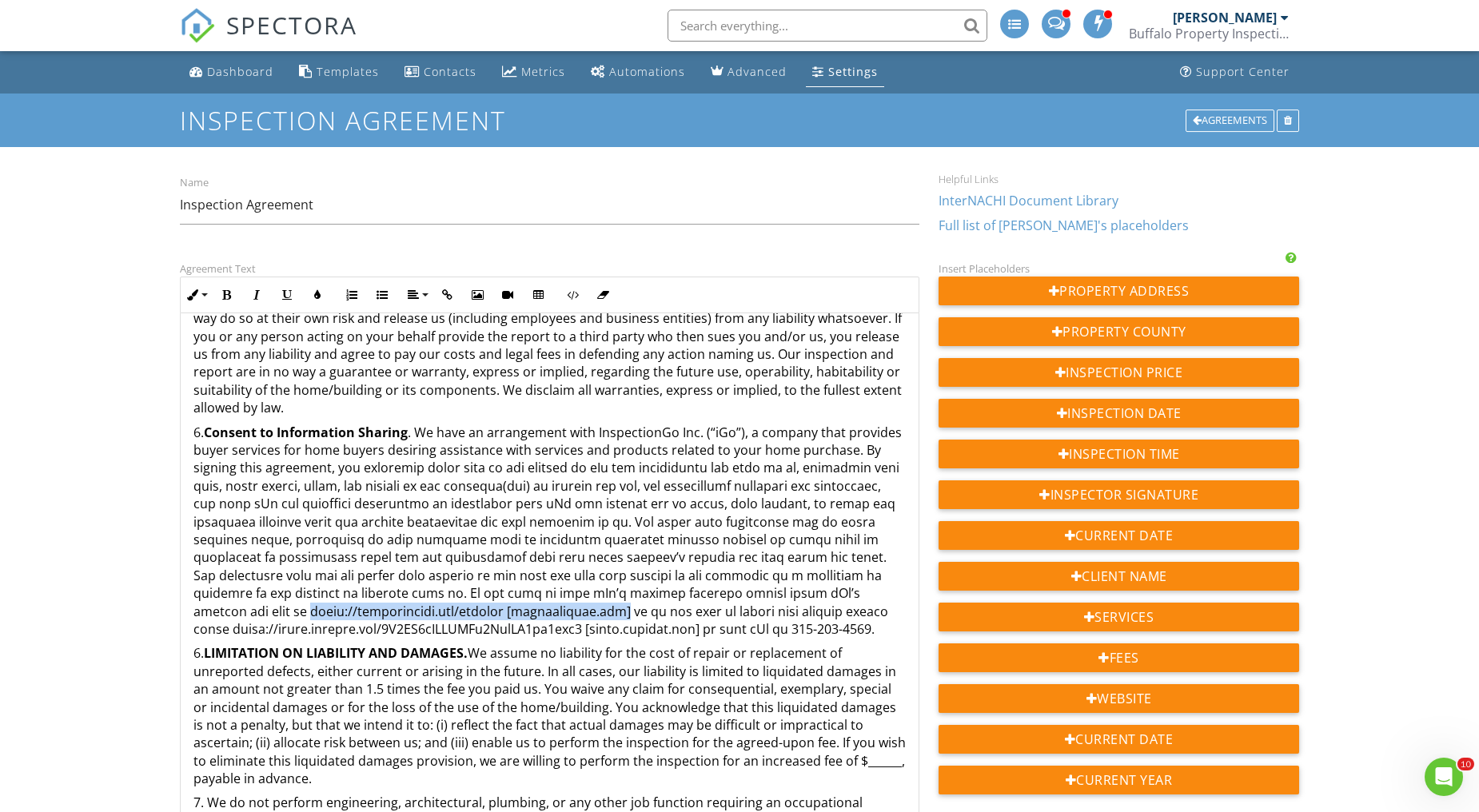 drag, startPoint x: 349, startPoint y: 611, endPoint x: 658, endPoint y: 610, distance: 309.00162 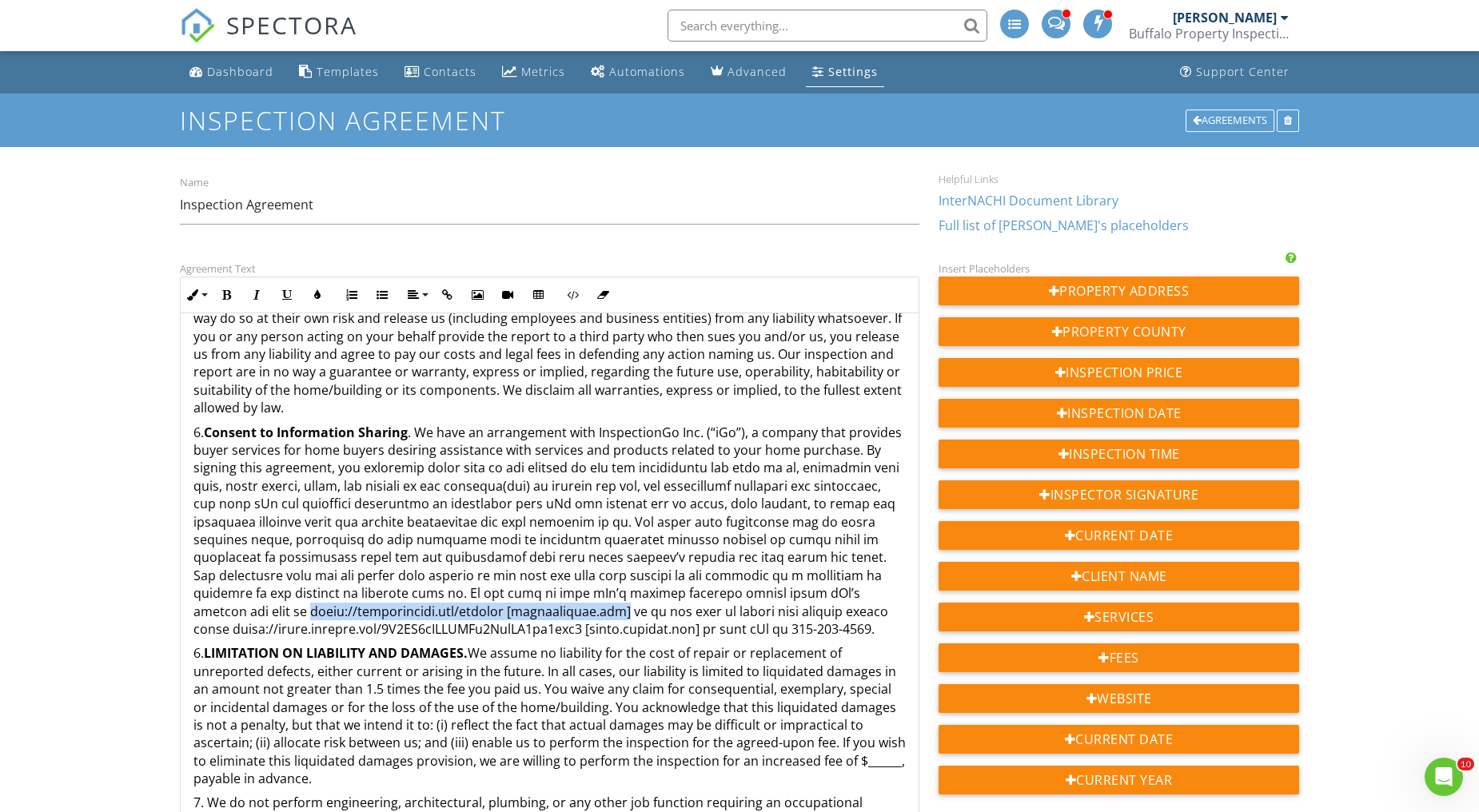 click on "6.  Consent to Information Sharing . We have an arrangement with InspectionGo Inc. (“iGo”), a company that provides buyer services for home buyers desiring assistance with services and products related to your home purchase. By signing this agreement, you ex ​ ​" at bounding box center [549, 531] 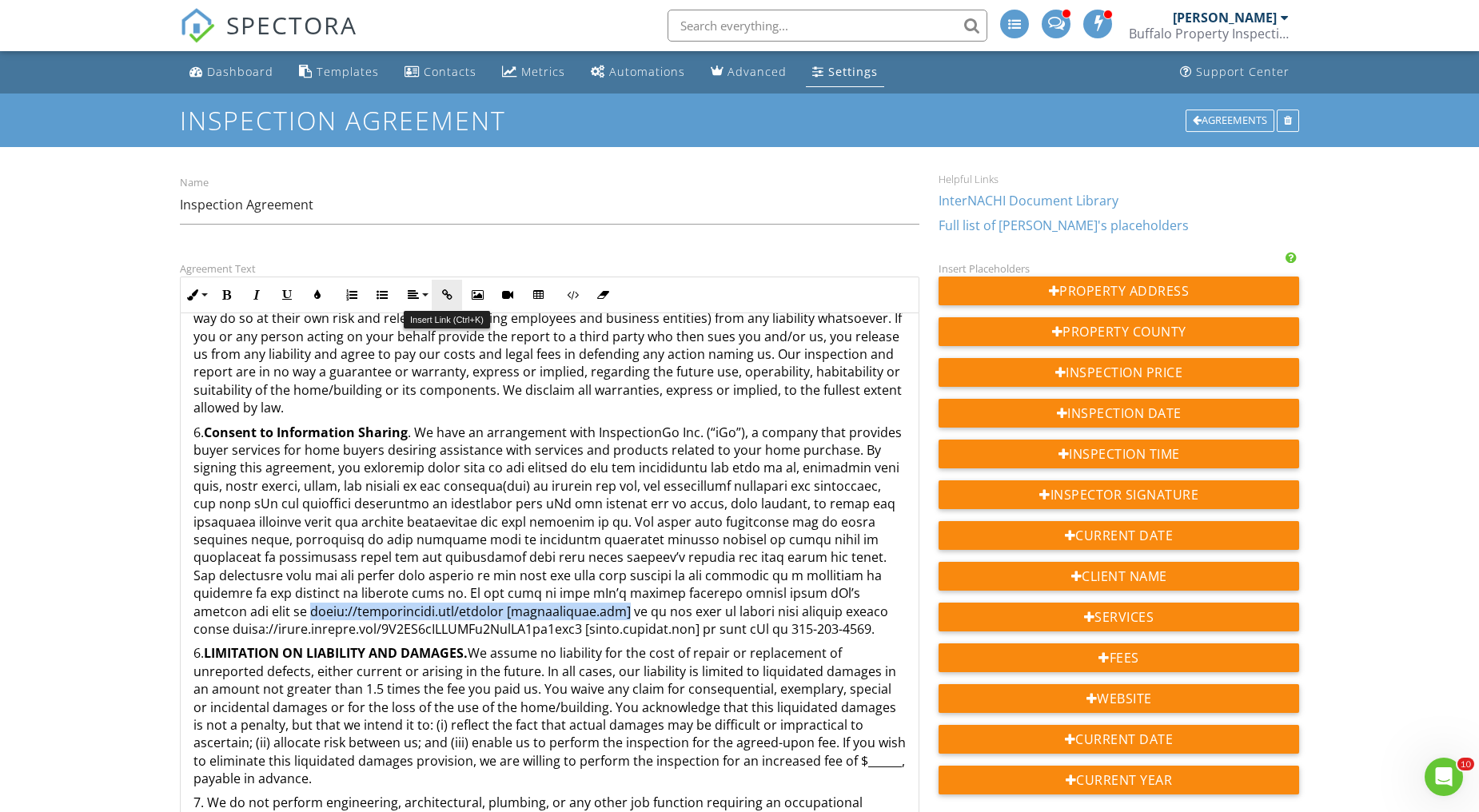 click at bounding box center [447, 295] 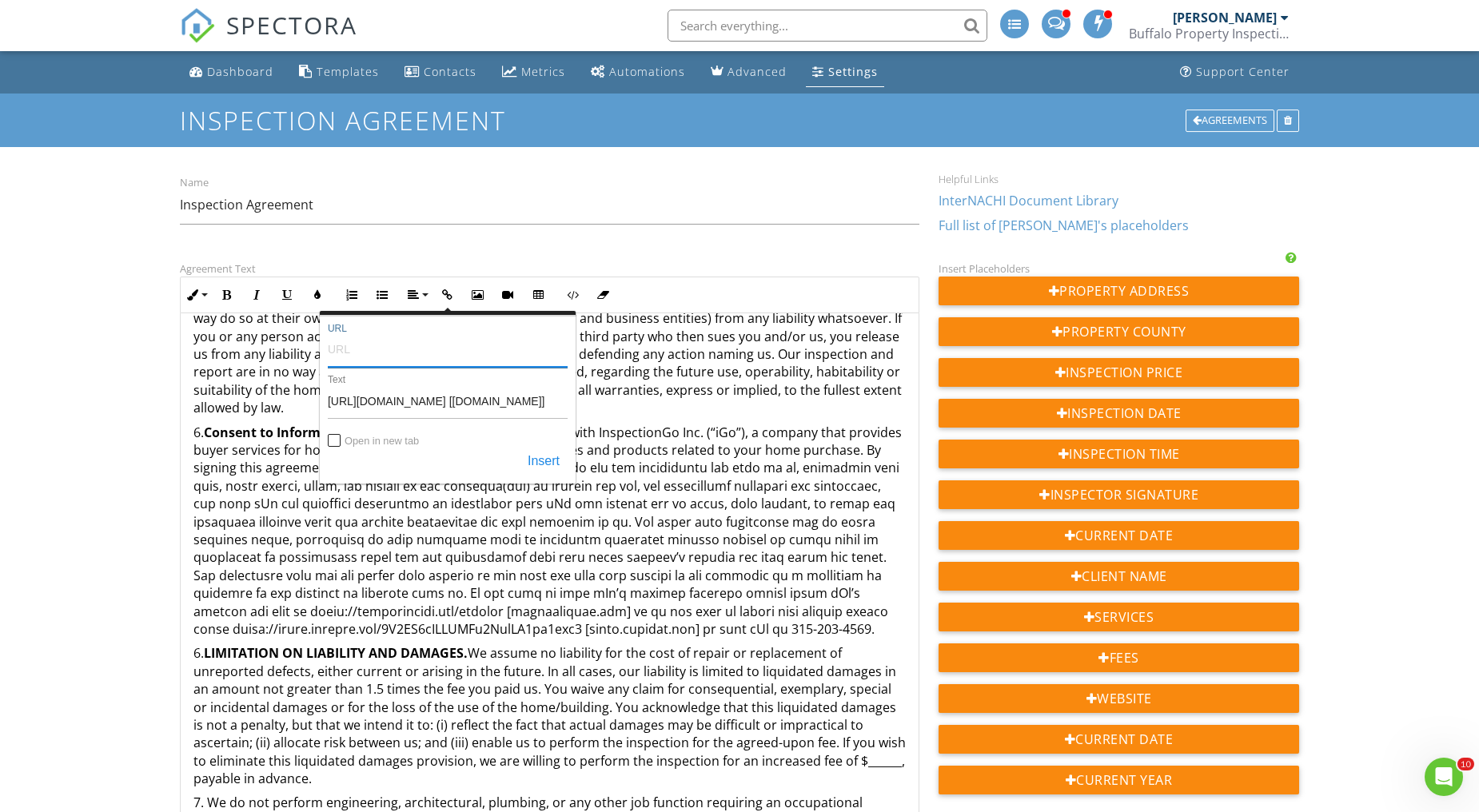 click on "URL" at bounding box center (448, 348) 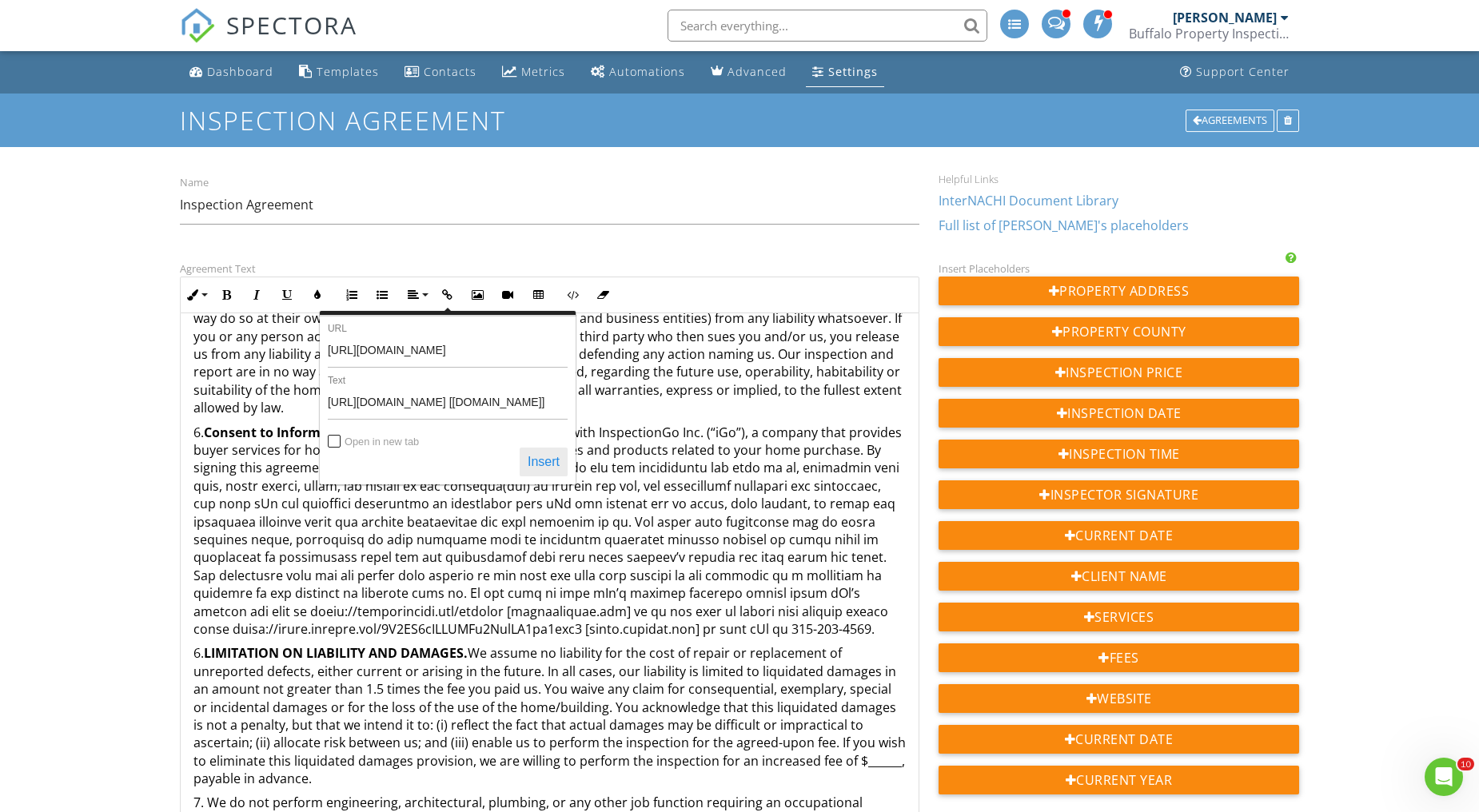 click on "Insert" at bounding box center (544, 462) 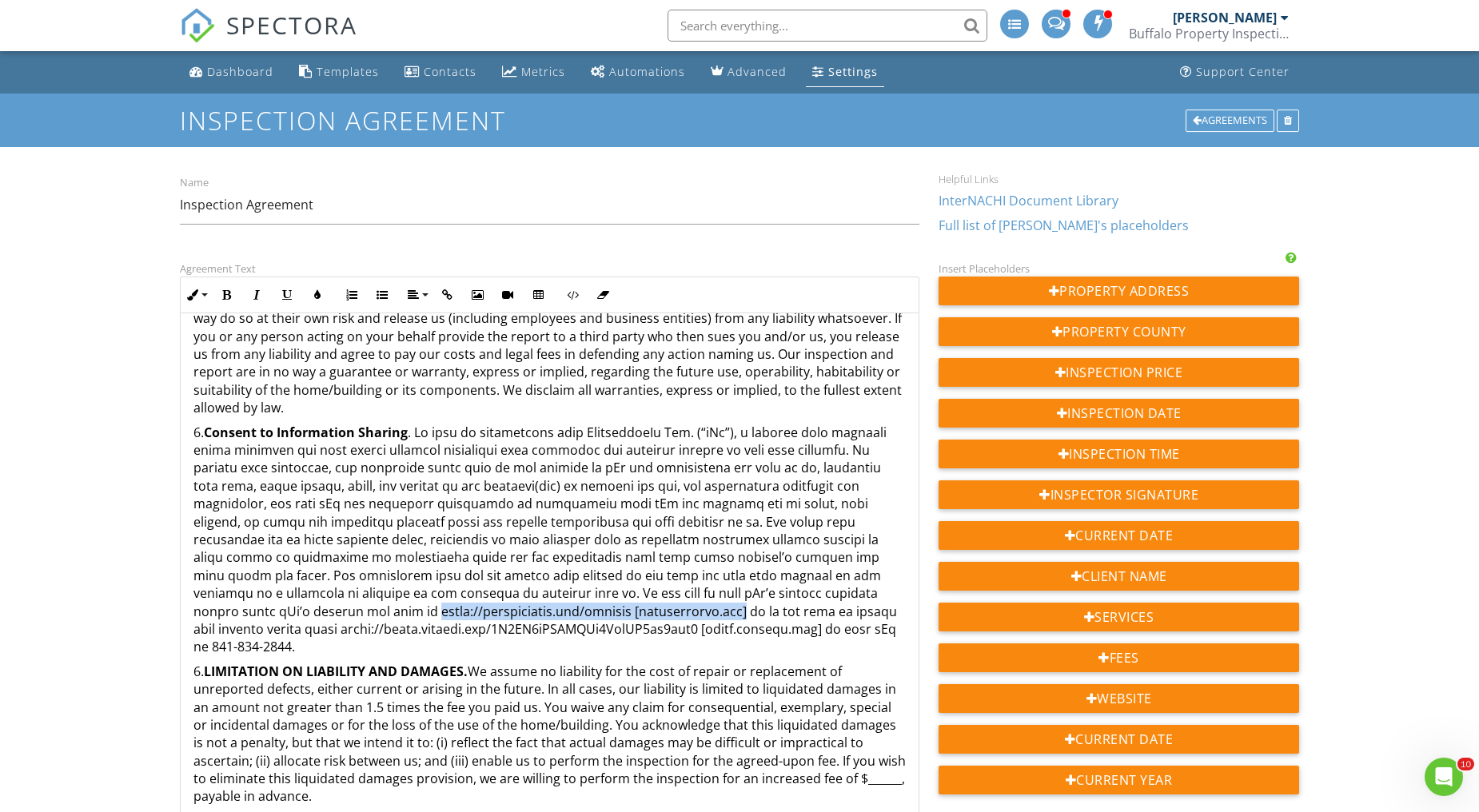 drag, startPoint x: 348, startPoint y: 609, endPoint x: 658, endPoint y: 611, distance: 310.00645 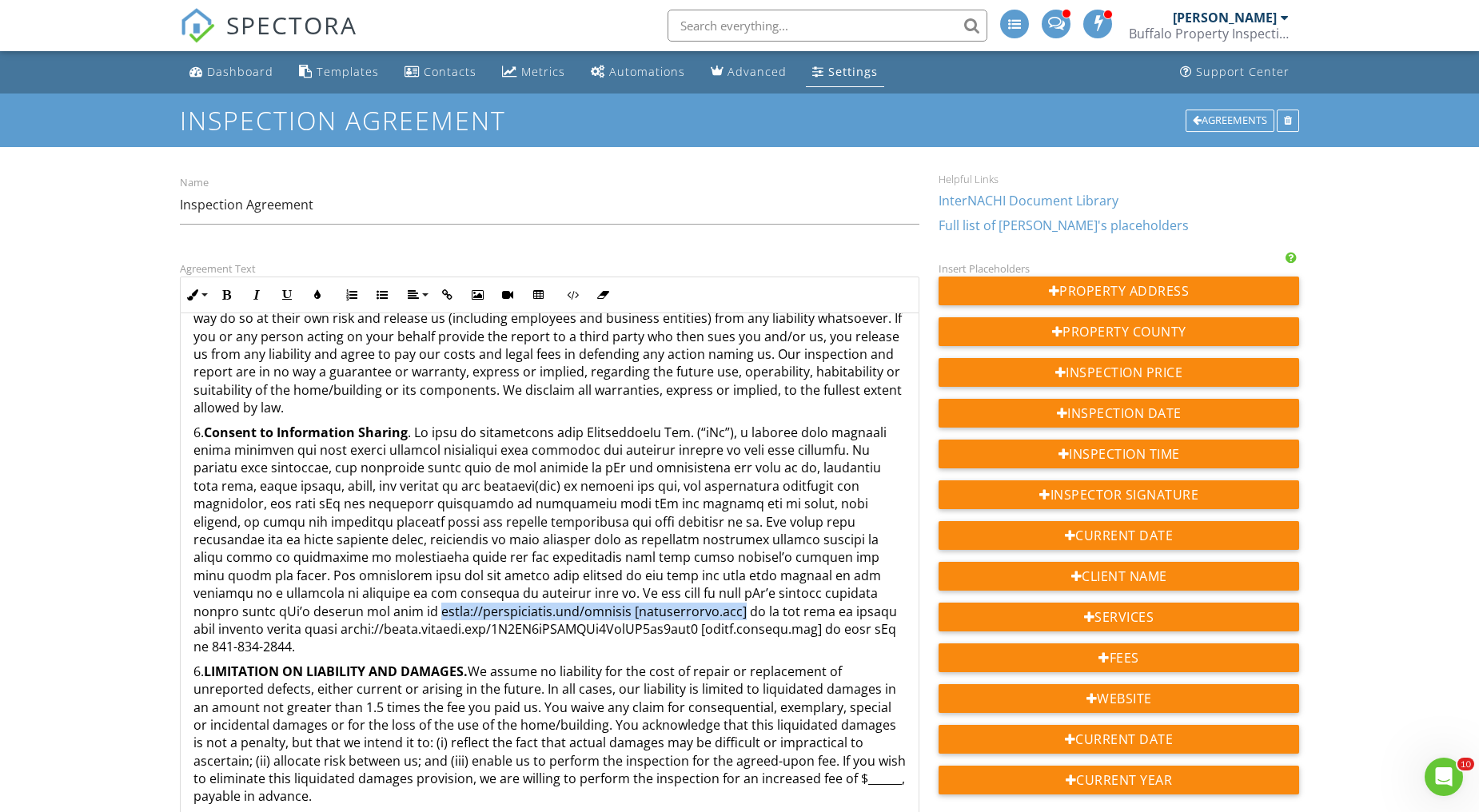 click on "6.  Consent to Information Sharing" at bounding box center [549, 539] 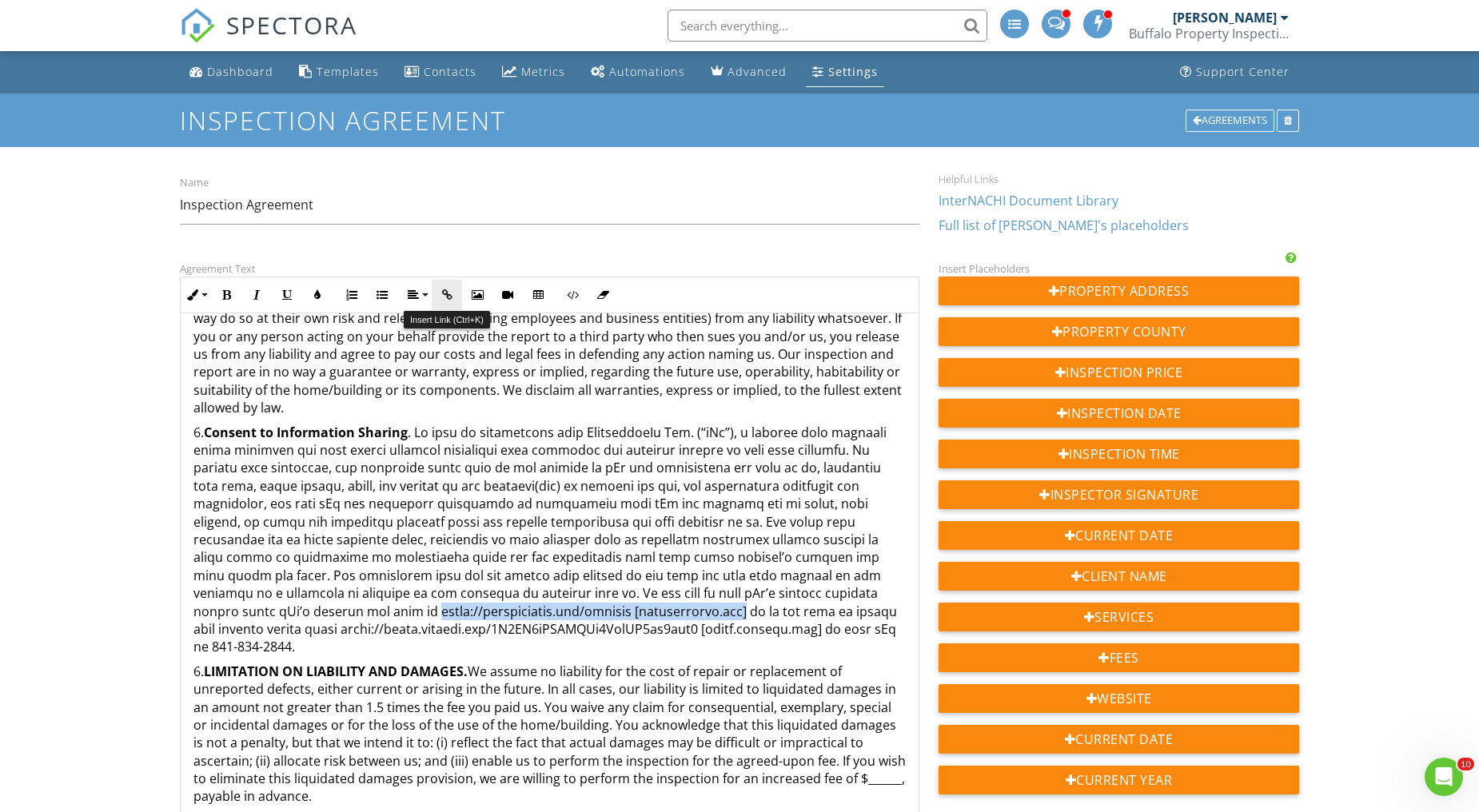 click at bounding box center (447, 295) 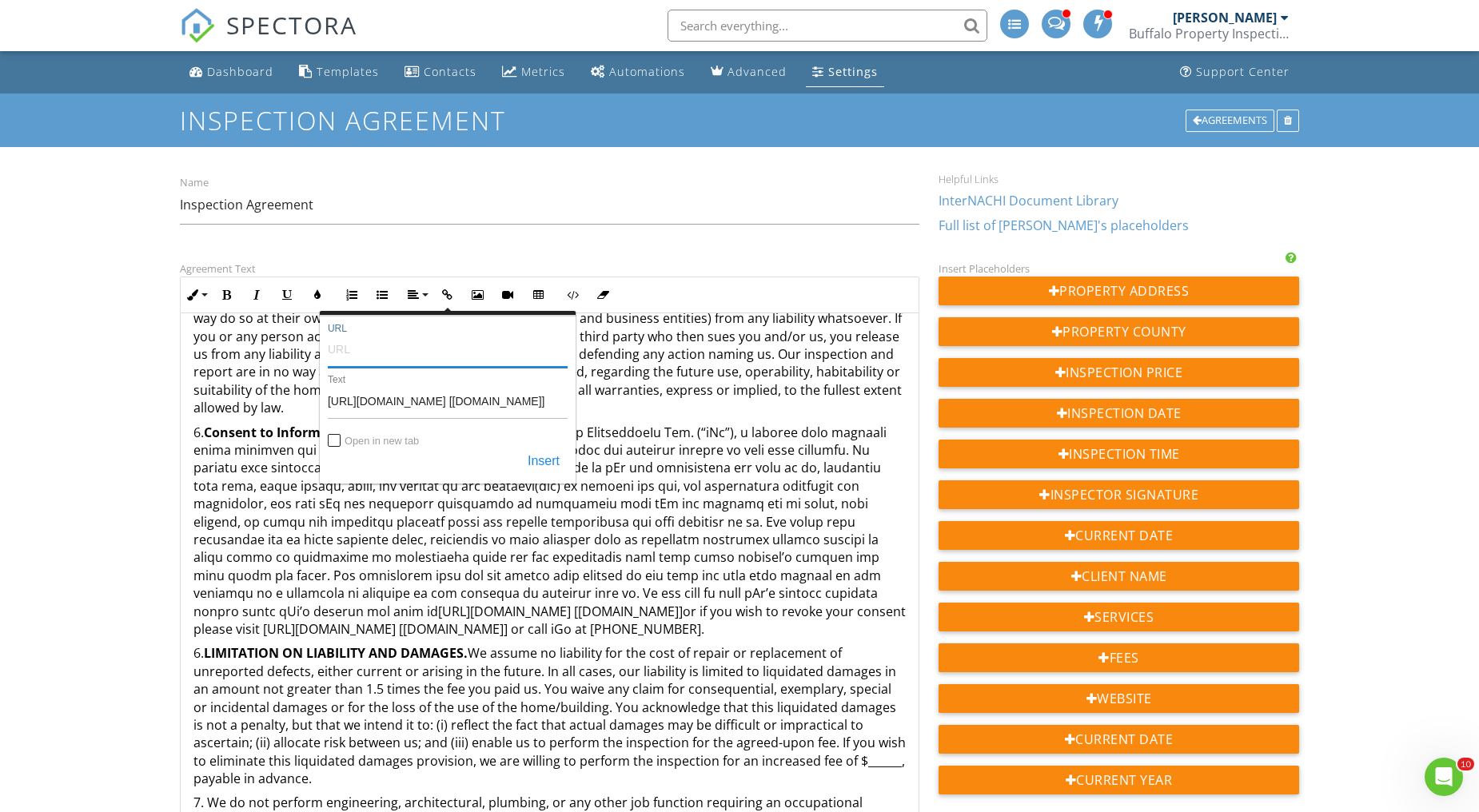 click on "URL" at bounding box center [448, 348] 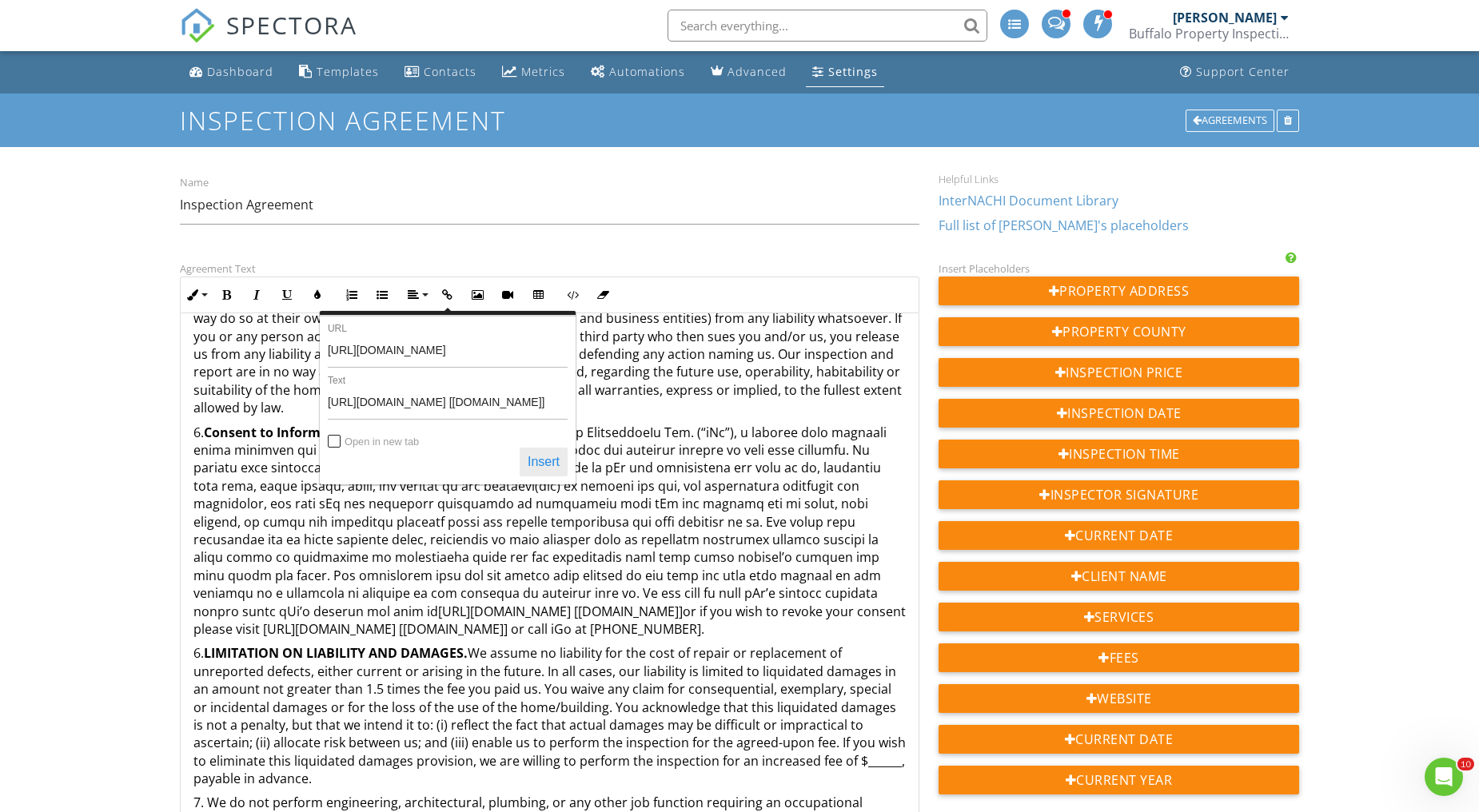 click on "Insert" at bounding box center (544, 462) 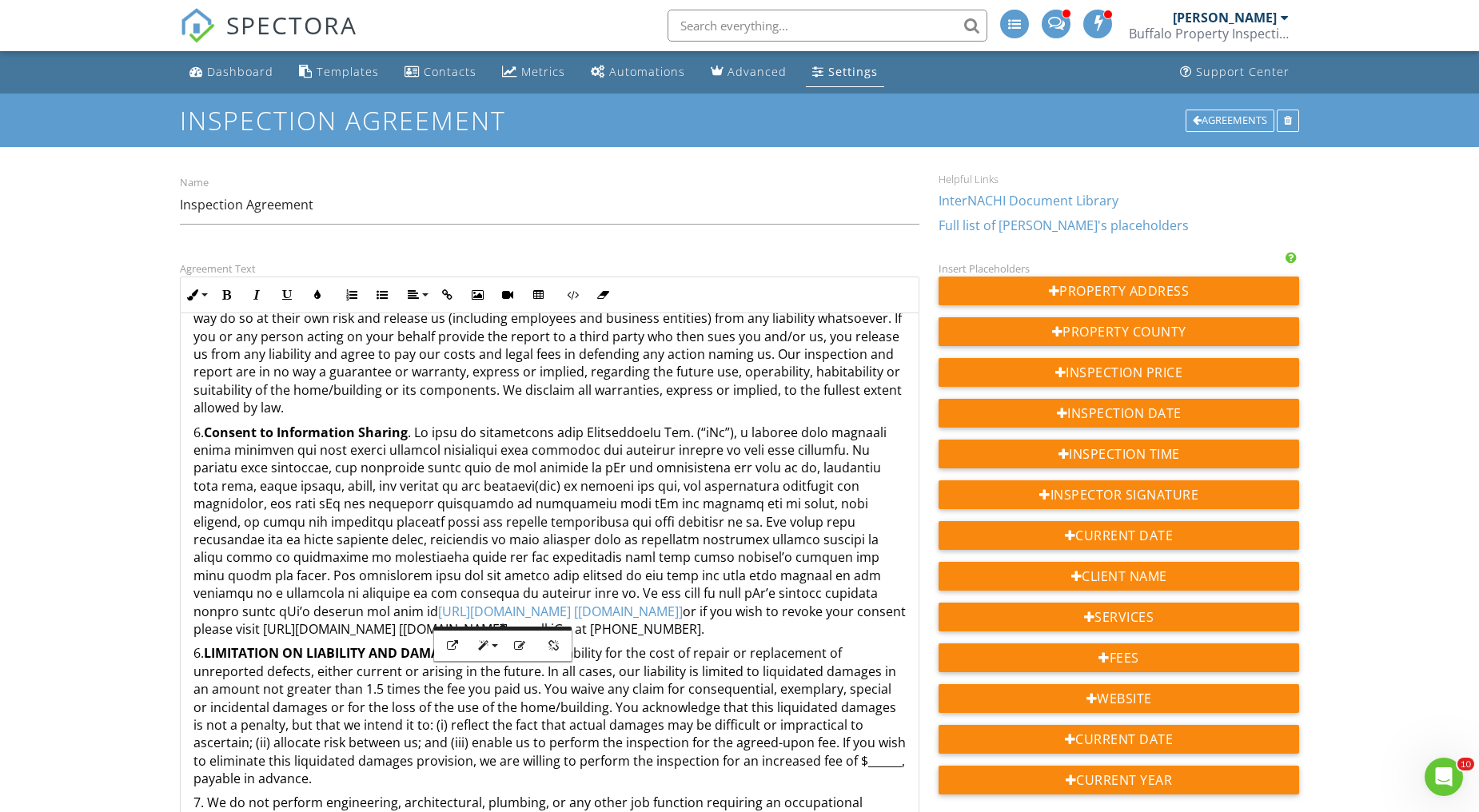 click on "6.  Consent to Information Sharing https://inspectiongo.com/privacy [inspectiongo.com]  or if you wish to revoke your consent please visit https://share.hsforms.com/1S7SY4cTBQNCNj3SwoRY3mg4frj0 [share.hsforms.com] or call iGo at 814-682-7530." at bounding box center [549, 531] 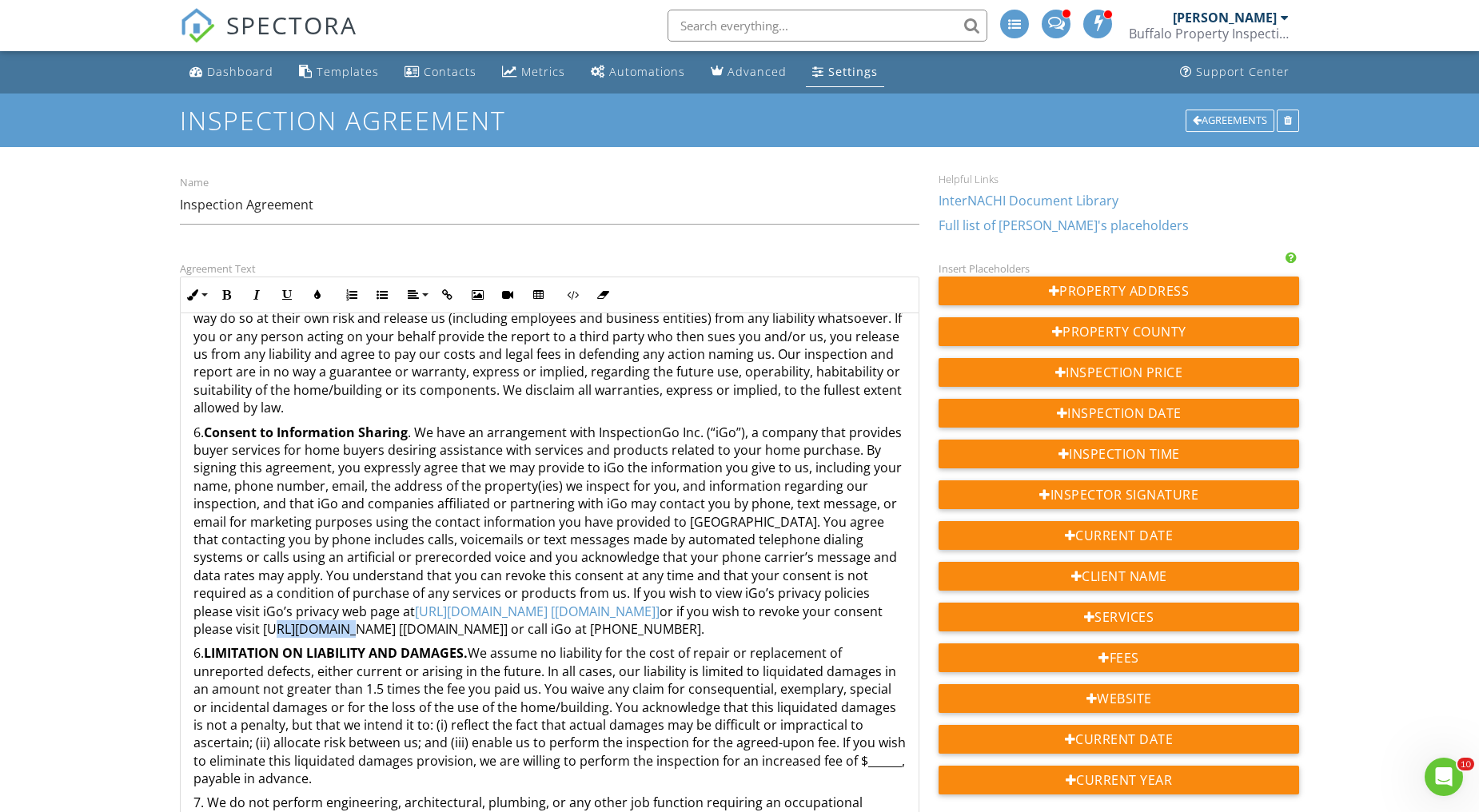 drag, startPoint x: 266, startPoint y: 632, endPoint x: 331, endPoint y: 633, distance: 65.00769 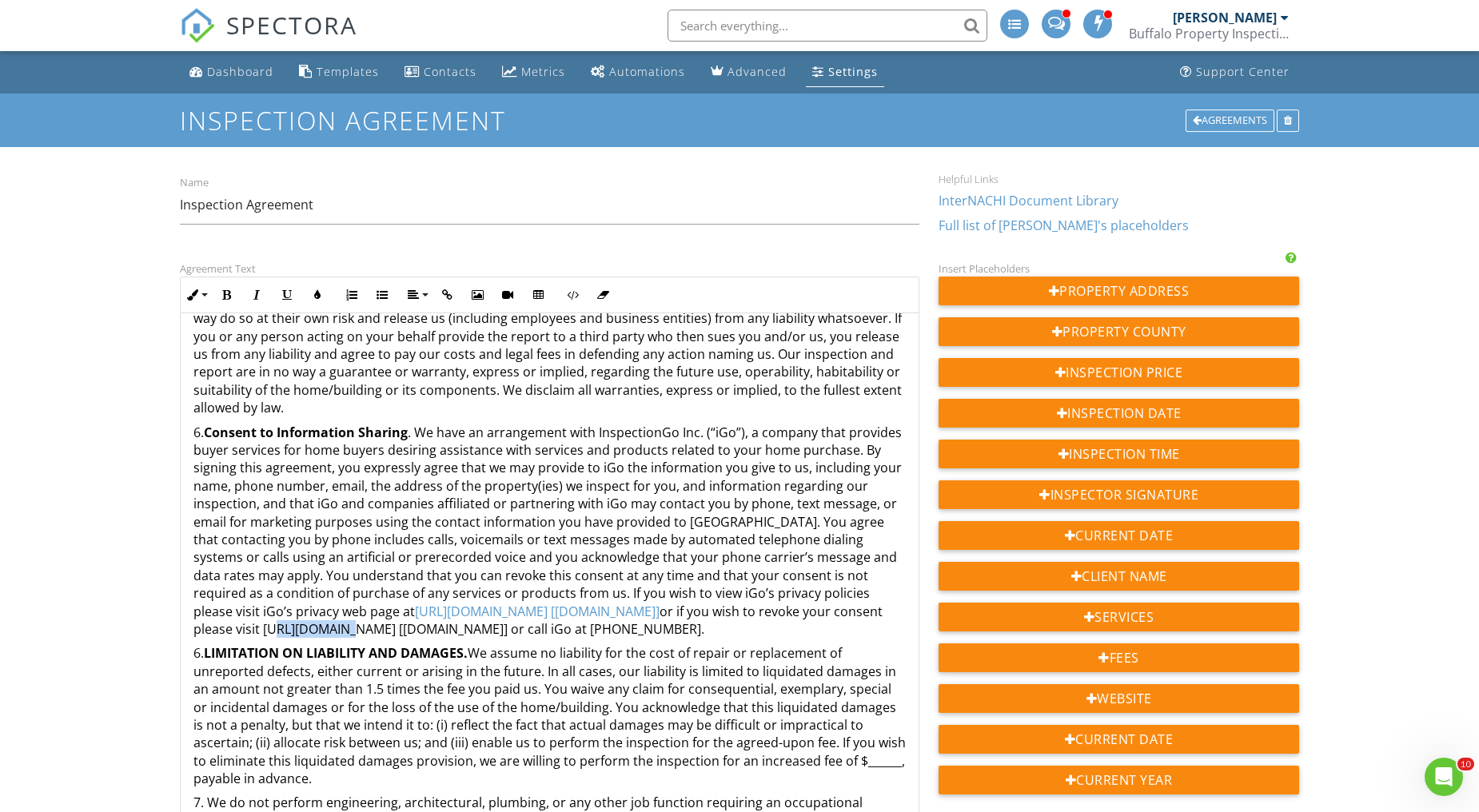 click on "6.  Consent to Information Sharing . We have an arrangement with InspectionGo Inc. (“iGo”), a company that provides buyer services for home buyers desiring assistance with services and products related to your home purchase. By signing this agreement, you expressly agree that we may provide to iGo the information you give to us, including your name, phone number, email, the address of the property(ies) we inspect for you, and information regarding our inspection, and that iGo and companies affiliated or partnering with iGo may contact you by phone, text message, or email for marketing purposes using the contact i ​ ​ https://inspectiongo.com/privacy [inspectiongo.com]  or if you wish to revoke your consent please visit https://share.hsforms.com/1S7SY4cTBQNCNj3SwoRY3mg4frj0 [share.hsforms.com] or call iGo at 814-682-7530." at bounding box center [549, 531] 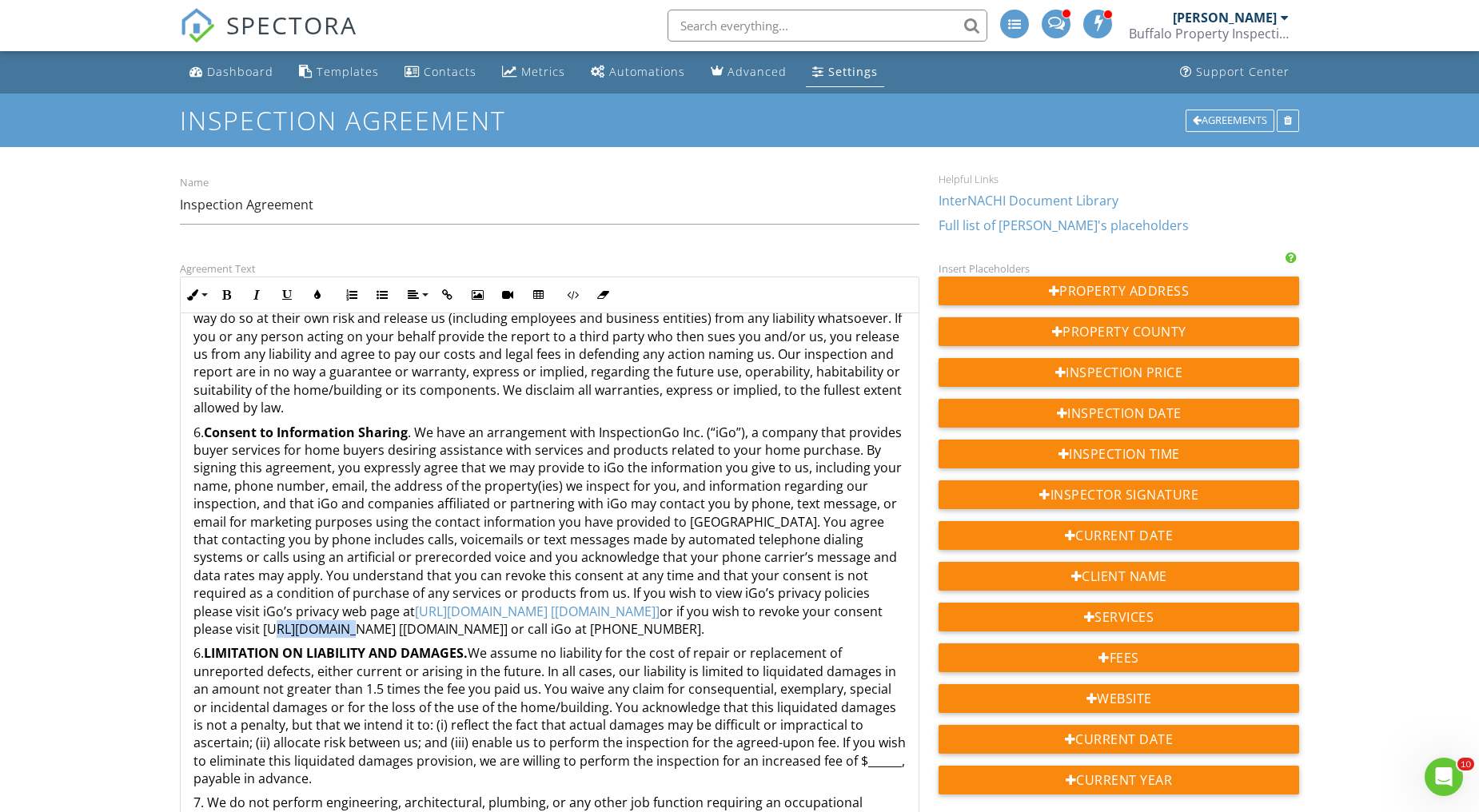 drag, startPoint x: 262, startPoint y: 627, endPoint x: 756, endPoint y: 628, distance: 494.001 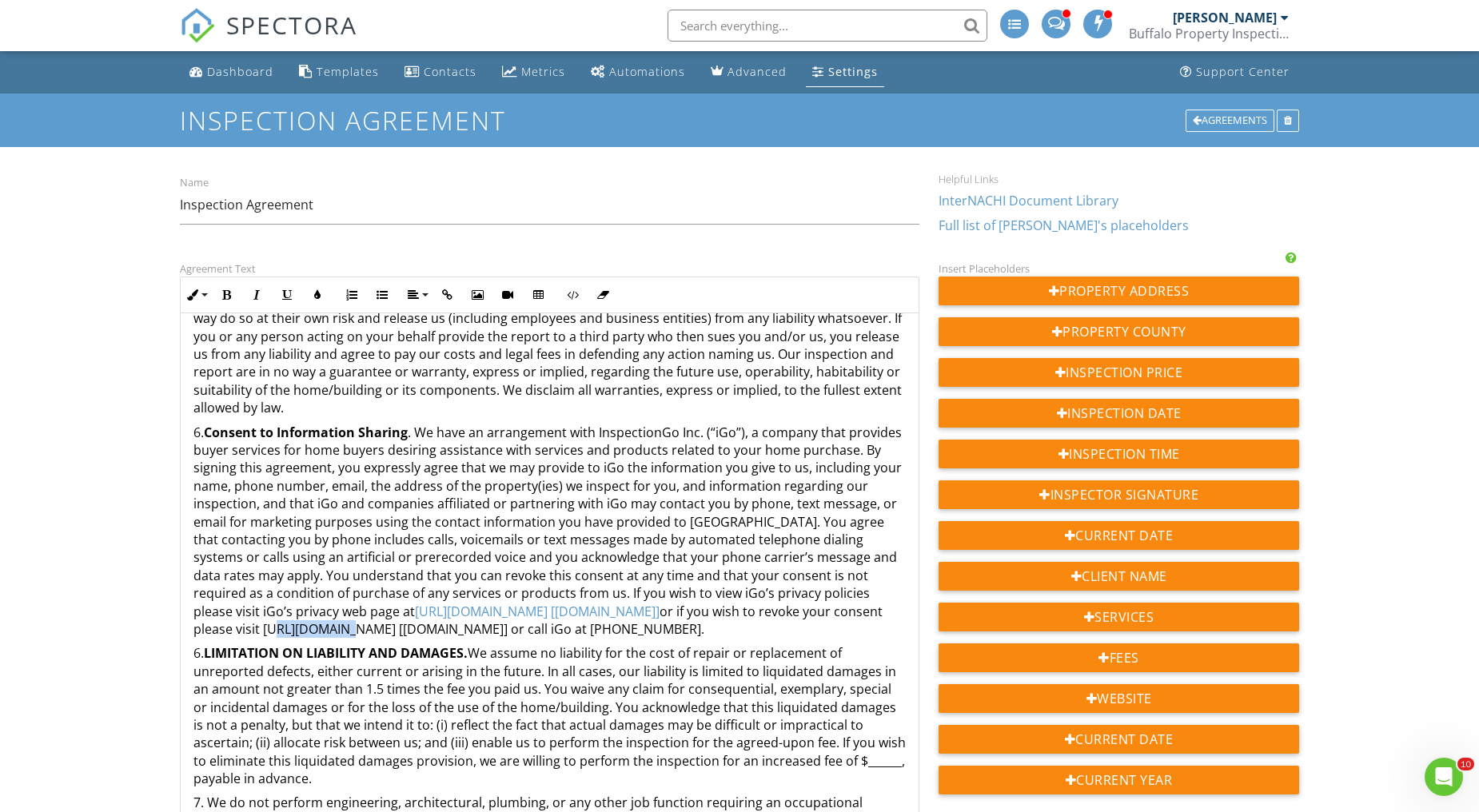 click on "6.  Consent to Information Sharing . We have an arrangement with InspectionGo Inc. (“iGo”), a company that provides buyer services for home buyers desiring assistance with services and products related to your home purchase. By signing this agreement, you expressly agree that we may provide to iGo the information you give to us, including your name, phone number, email, the address of the property(ies) we inspect for you, and information regarding our inspection, and that iGo and companies affiliated or partnering with iGo may contact you by phone, text message, or email for marketing purposes using the contact i ​ ​ https://inspectiongo.com/privacy [inspectiongo.com]  or if you wish to revoke your consent please visit https://share.hsforms.com/1S7SY4cTBQNCNj3SwoRY3mg4frj0 [share.hsforms.com] or call iGo at 814-682-7530." at bounding box center [549, 531] 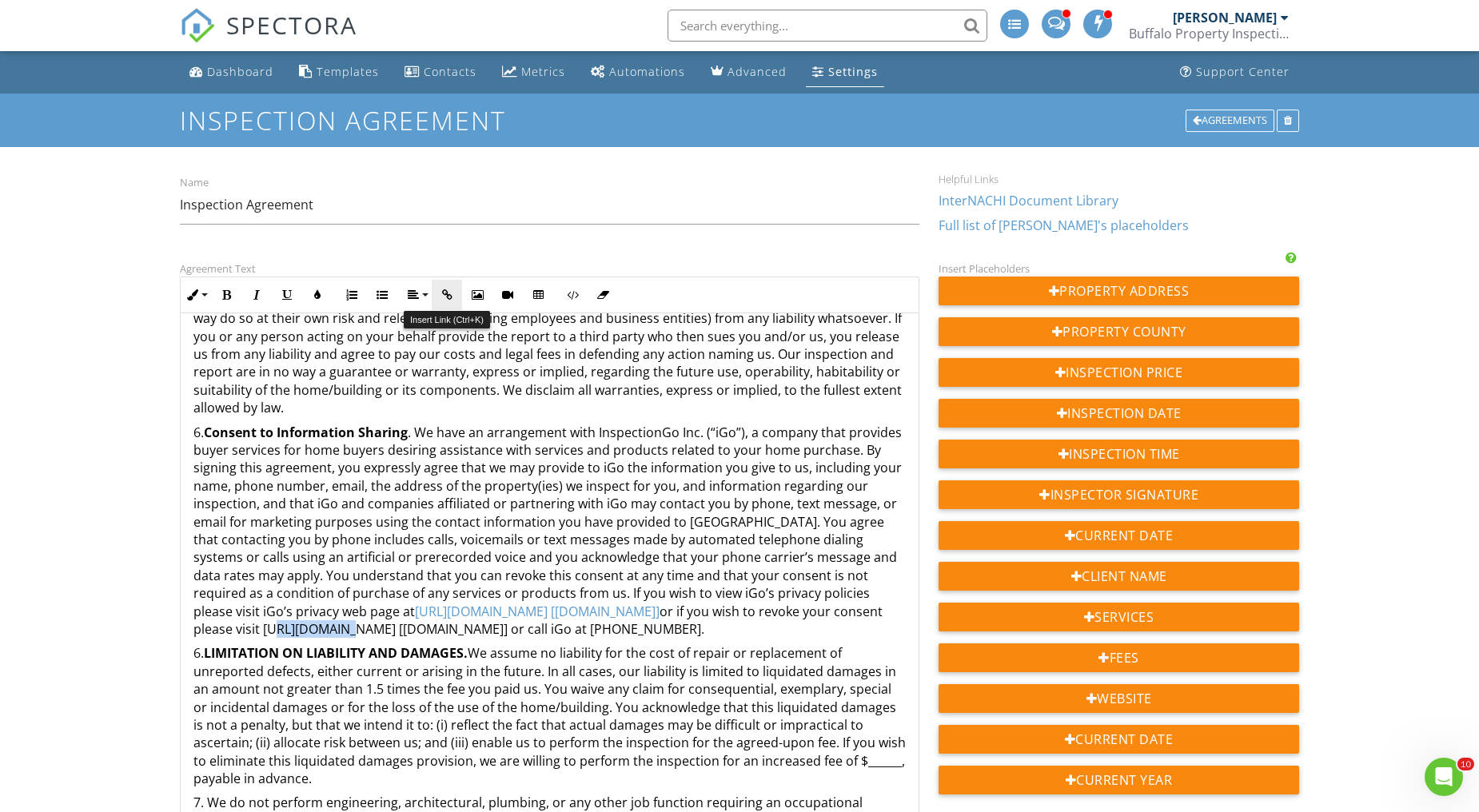 click at bounding box center (447, 295) 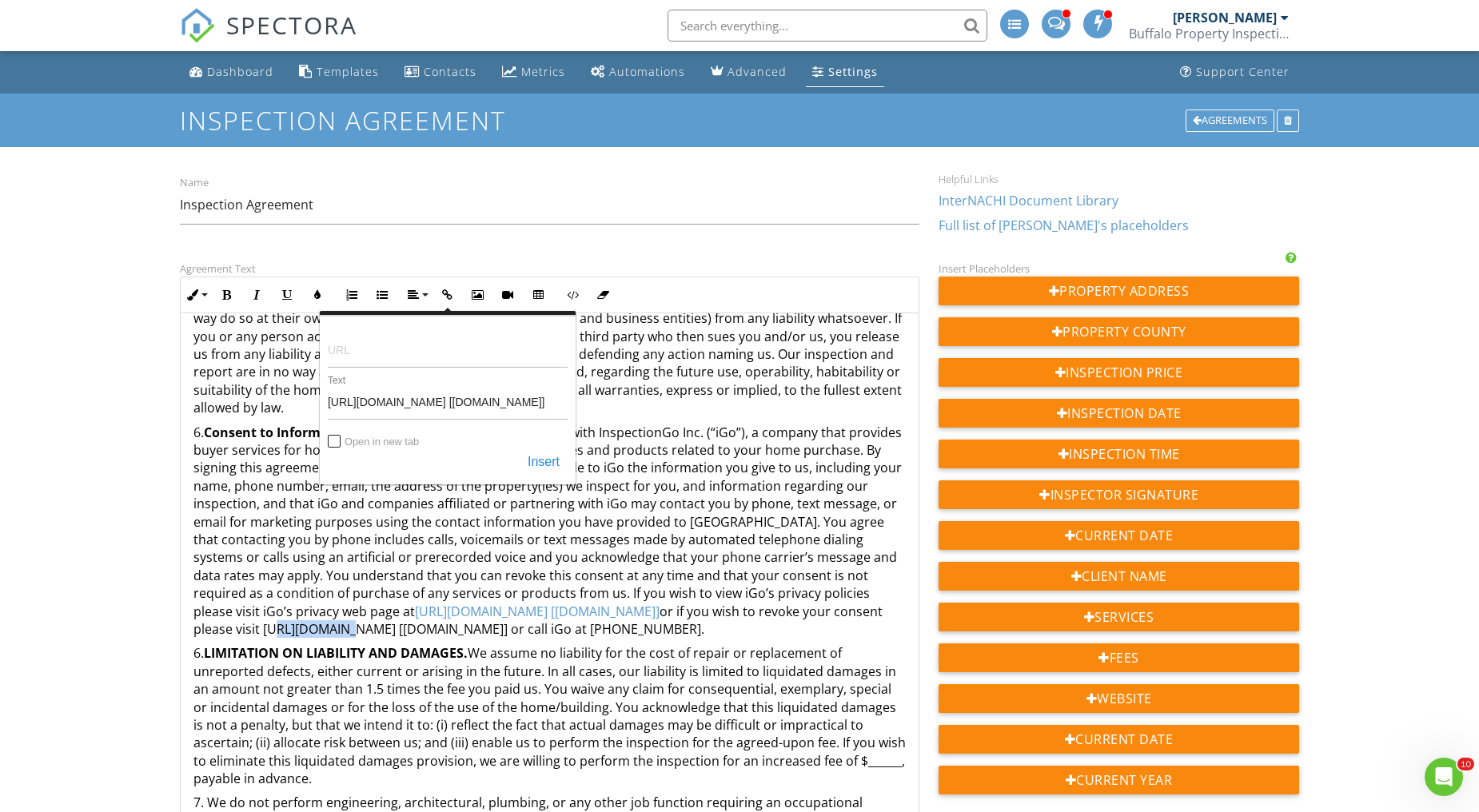 click on "URL" at bounding box center [448, 328] 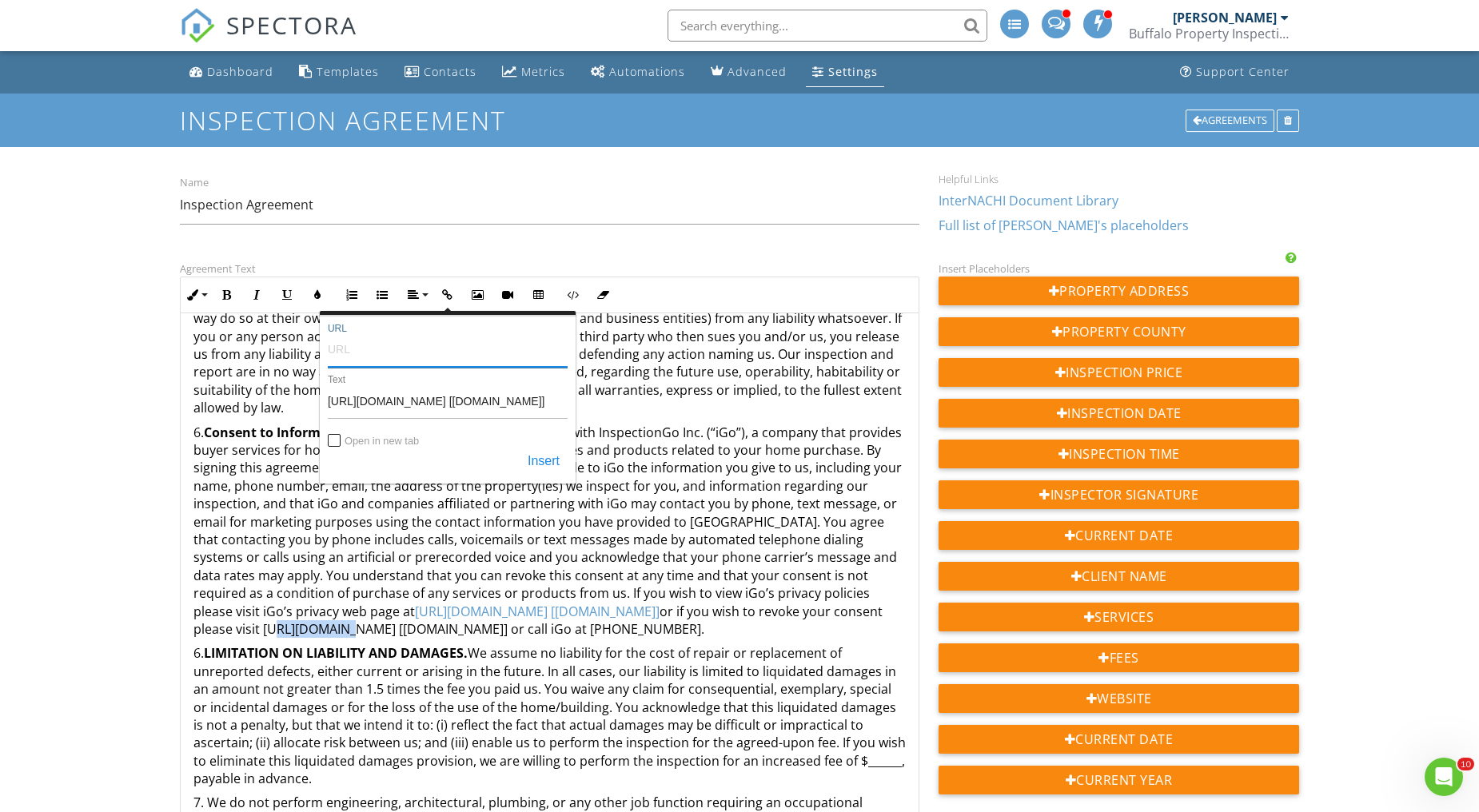 click on "URL" at bounding box center [448, 348] 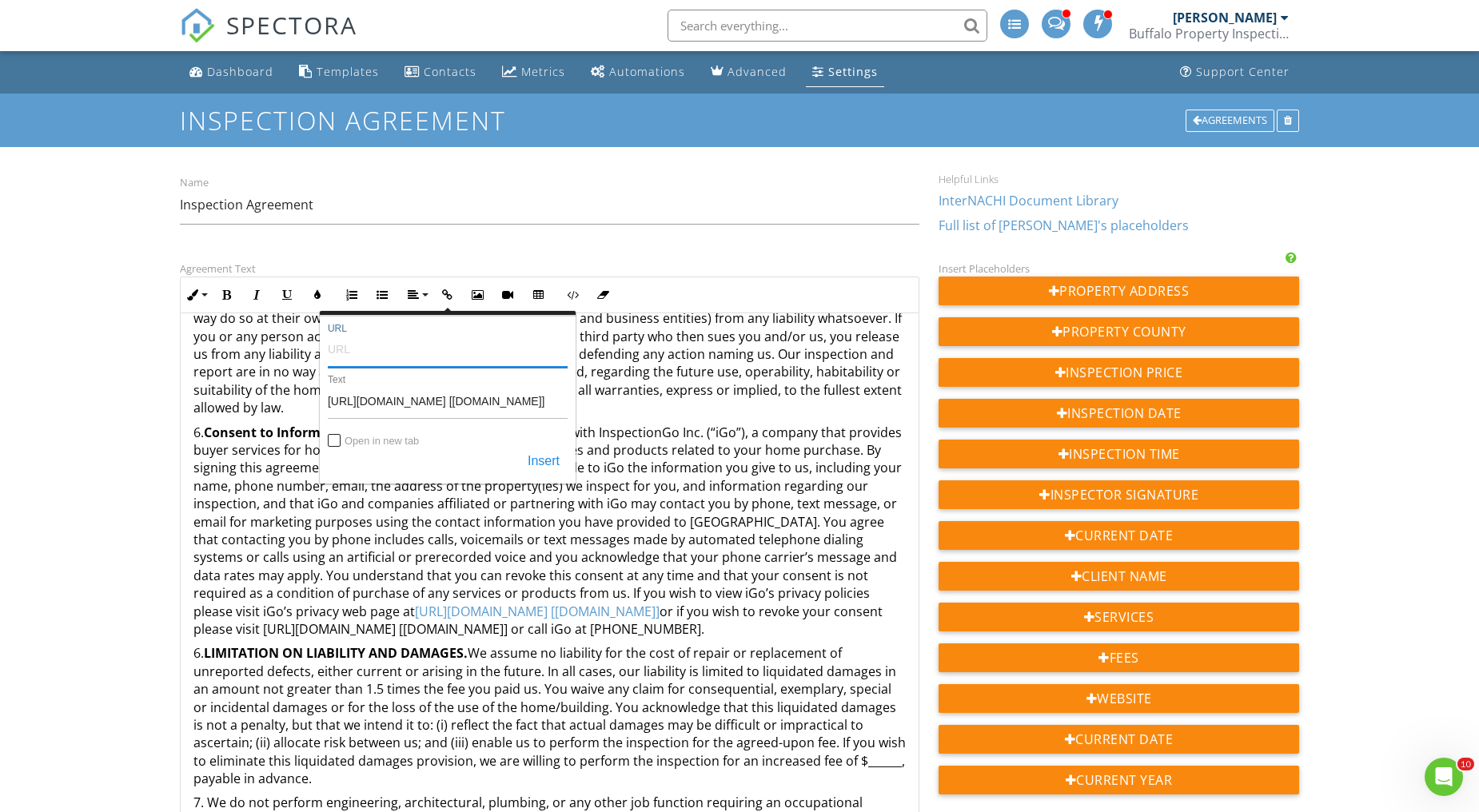 click on "URL" at bounding box center [448, 348] 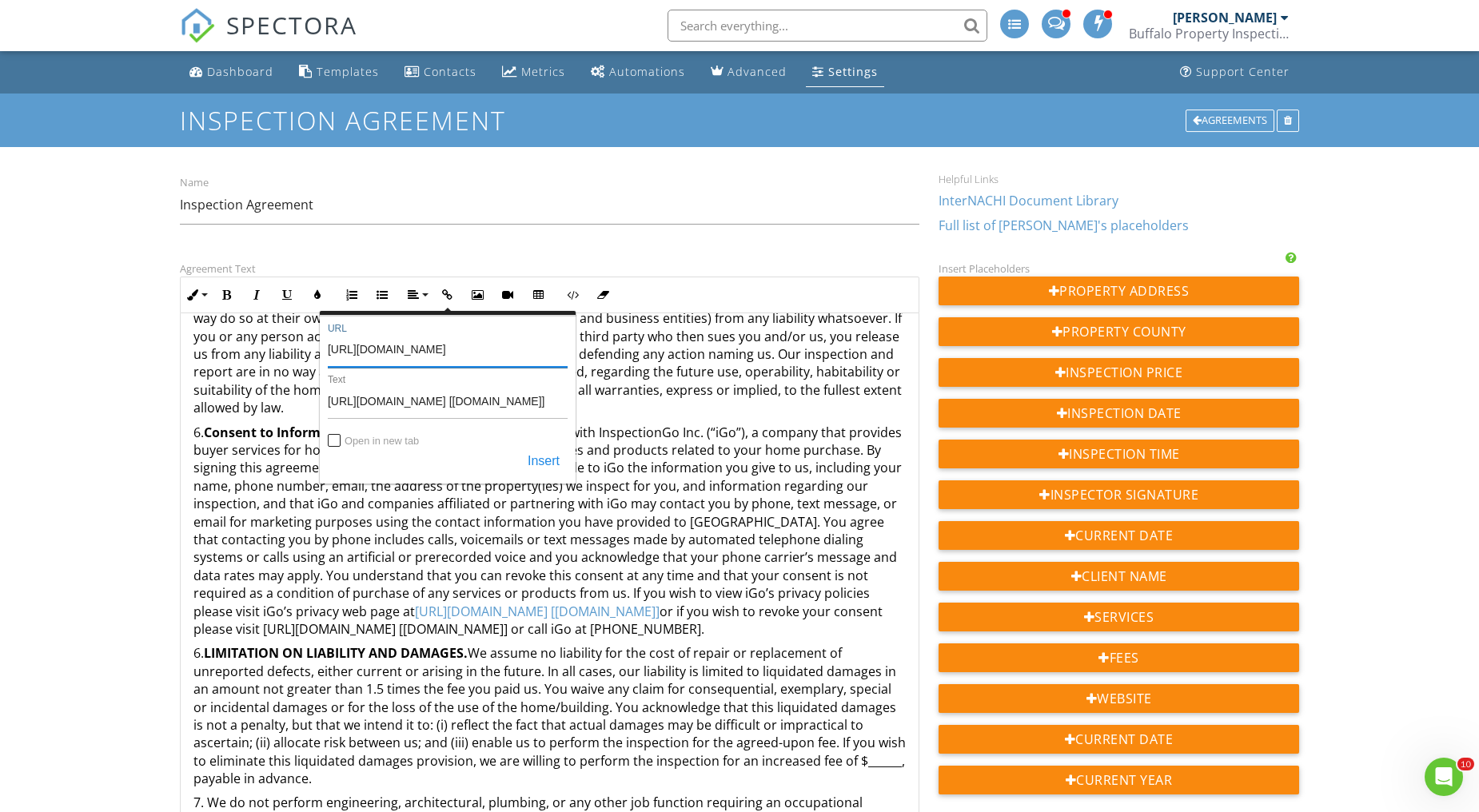 scroll, scrollTop: 0, scrollLeft: 75, axis: horizontal 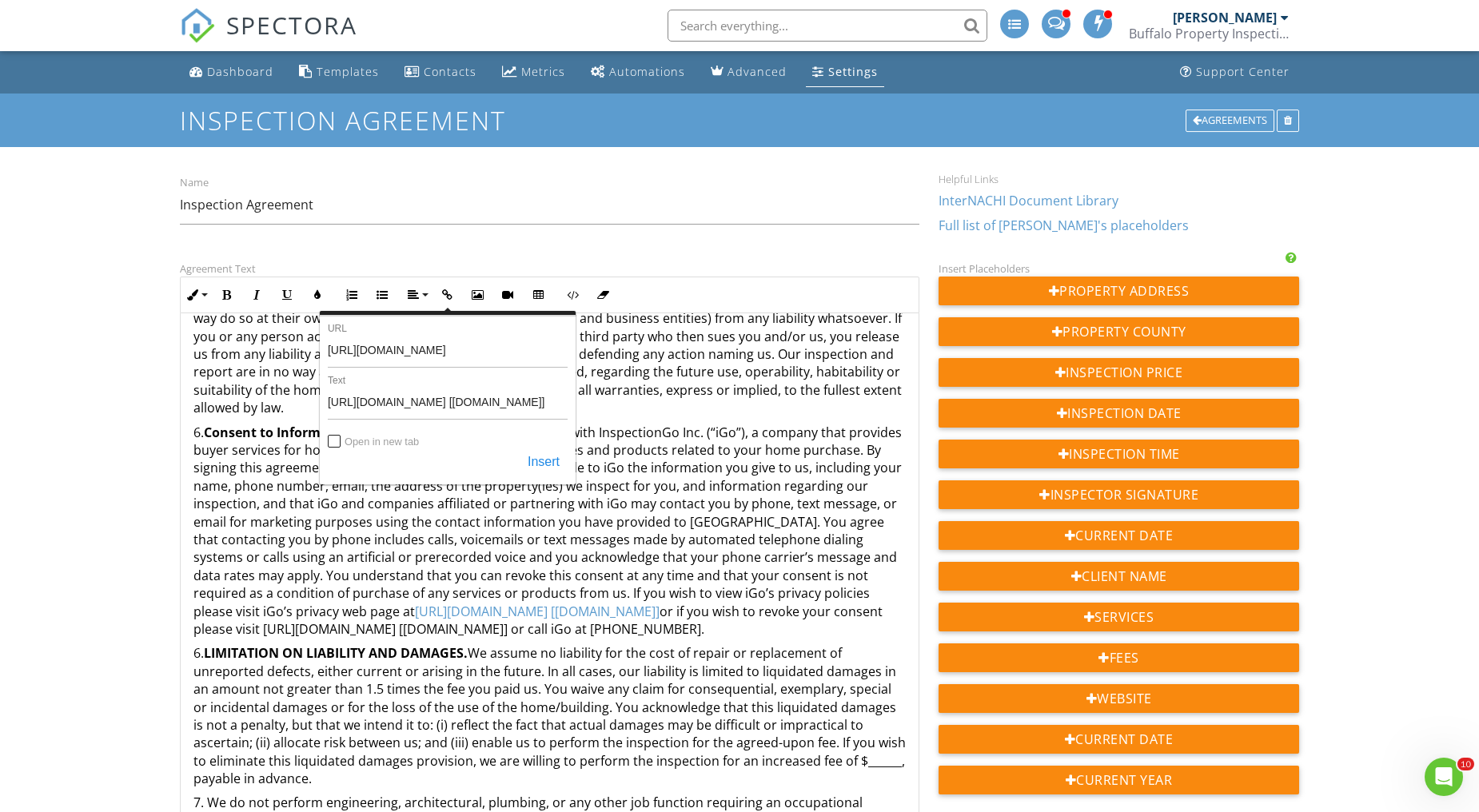click on "Insert" at bounding box center (544, 462) 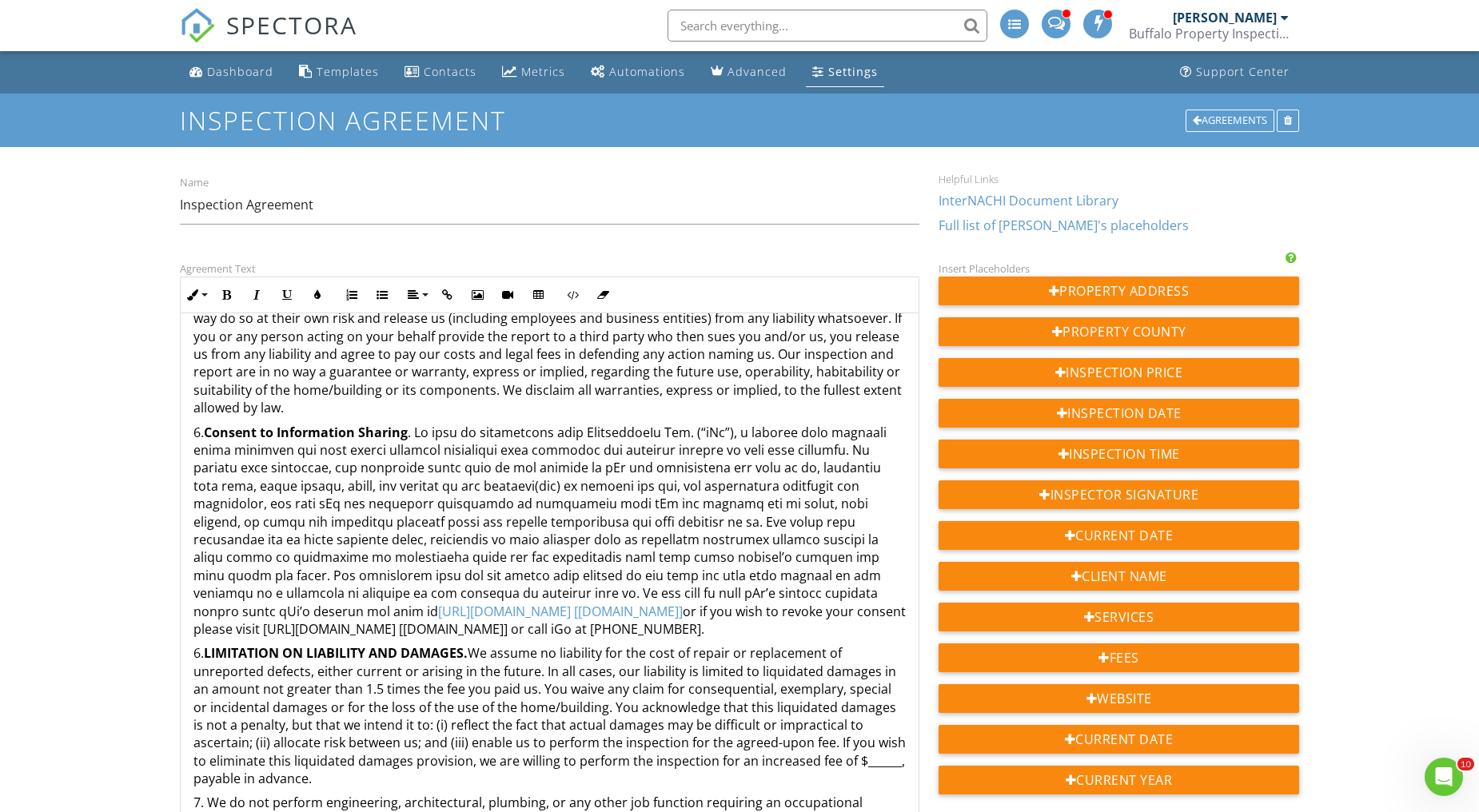 drag, startPoint x: 264, startPoint y: 630, endPoint x: 755, endPoint y: 630, distance: 491 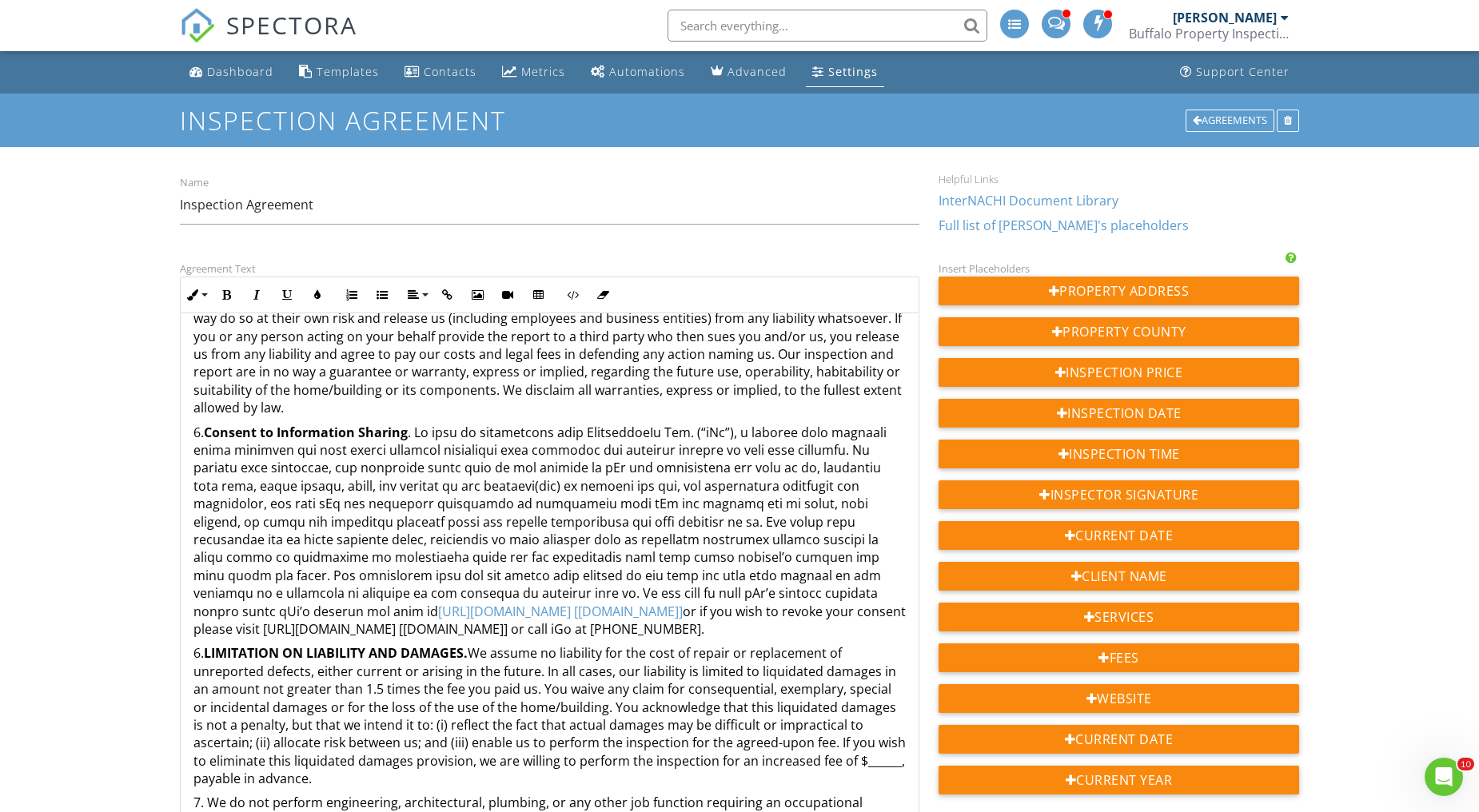 click on "6.  Consent to Information Sharing https://inspectiongo.com/privacy [inspectiongo.com]  or if you wish to revoke your consent please visit https://share.hsforms.com/1S7SY4cTBQNCNj3SwoRY3mg4frj0 [share.hsforms.com] or call iGo at 814-682-7530." at bounding box center (549, 531) 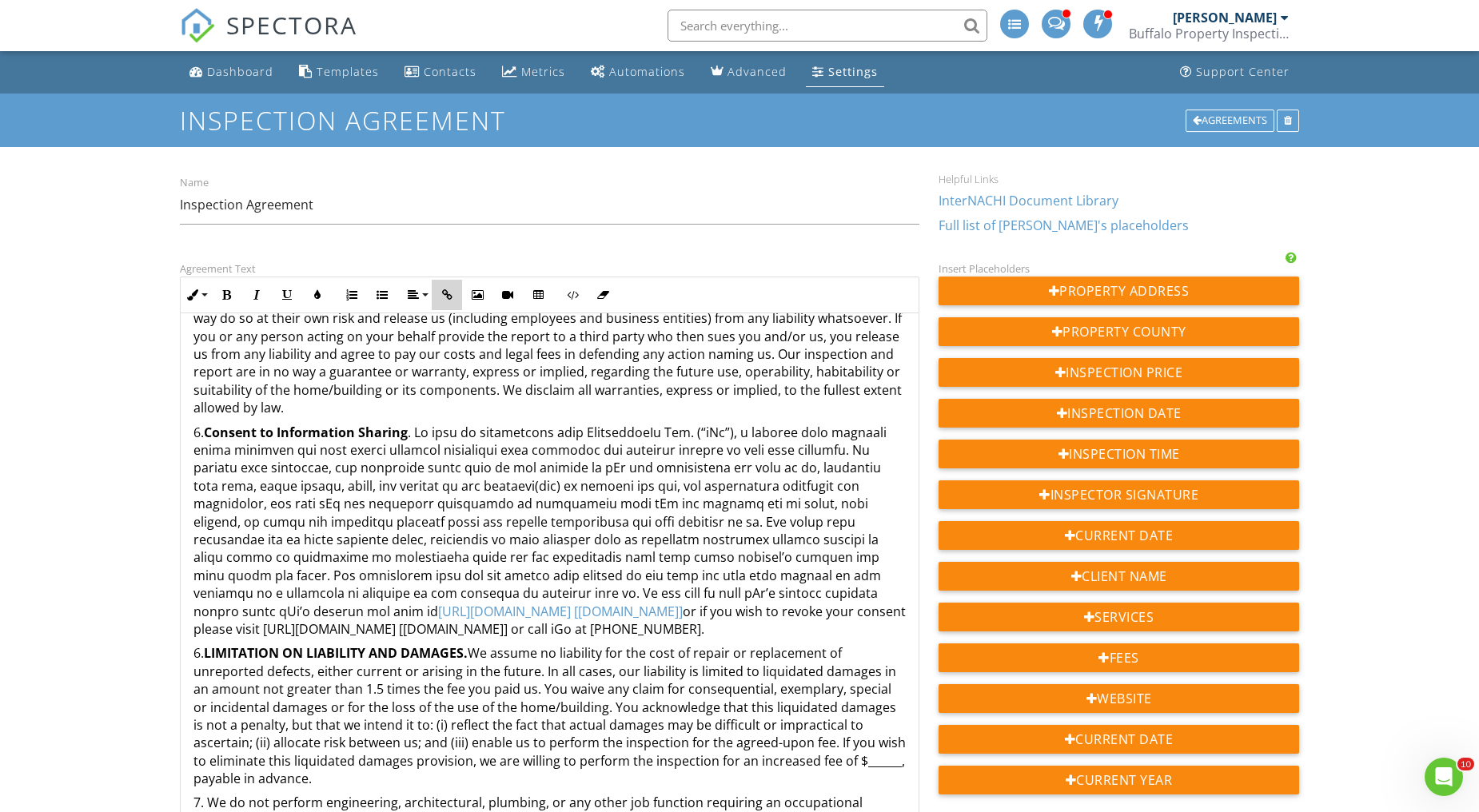click at bounding box center (447, 295) 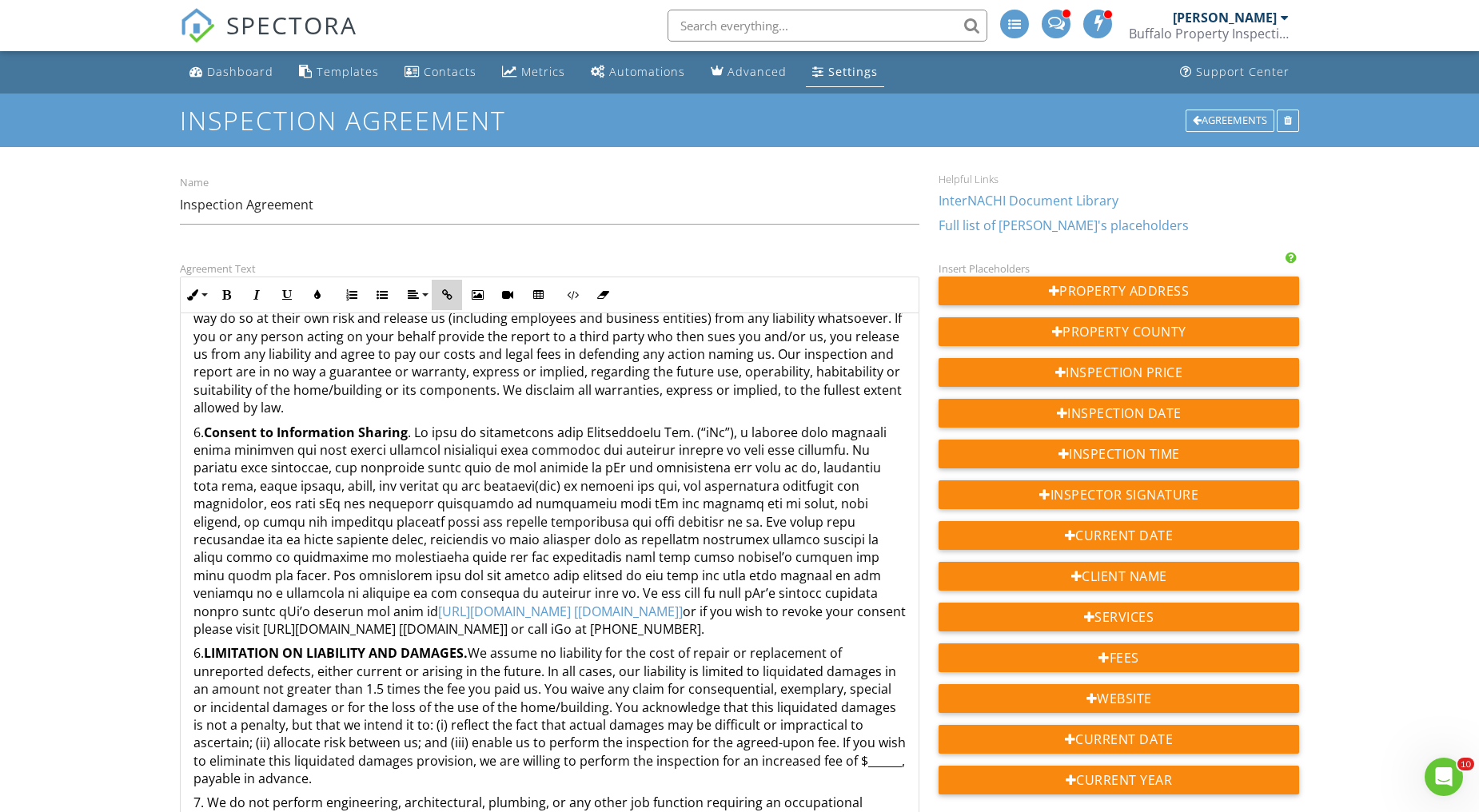 type 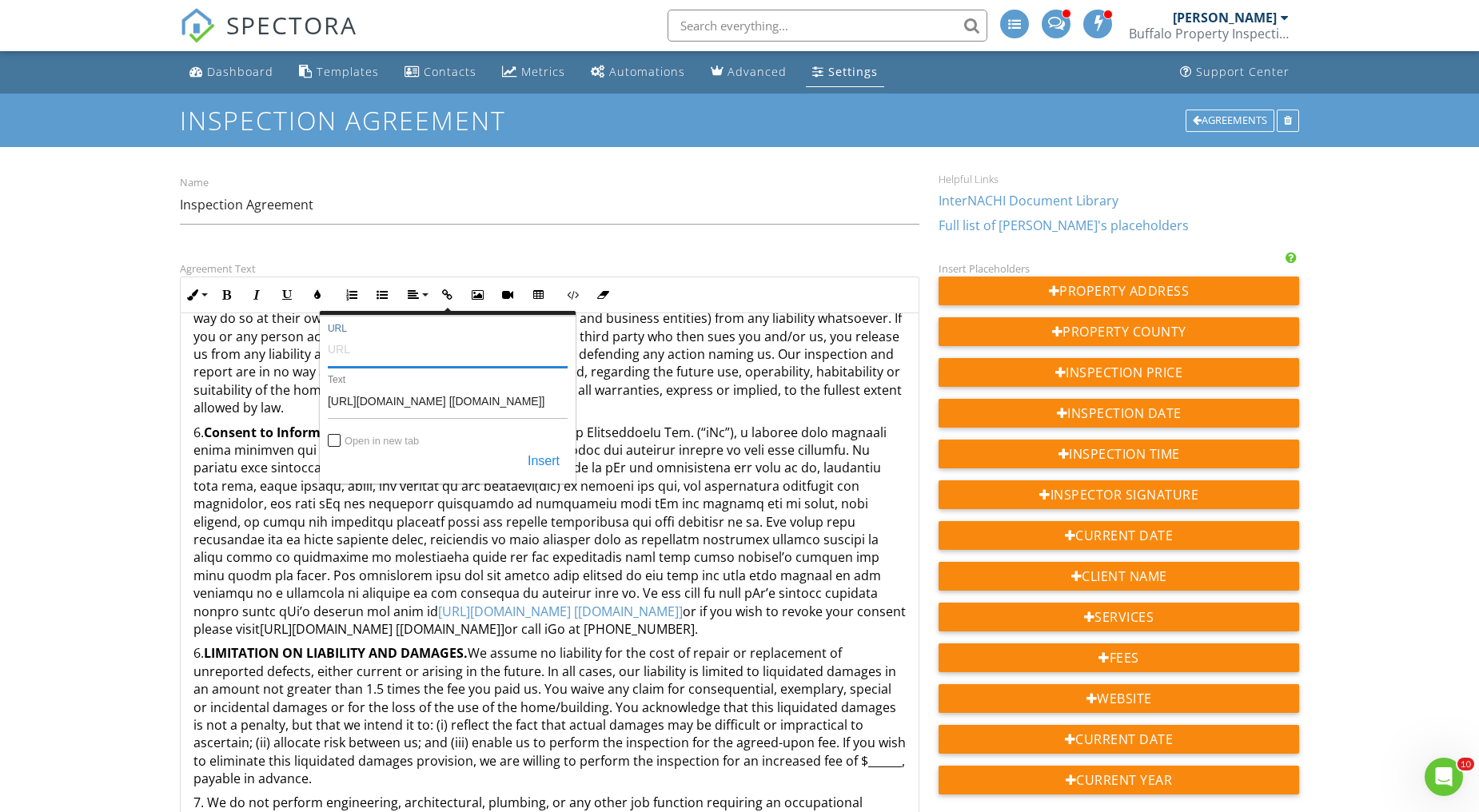 click on "URL" at bounding box center [448, 348] 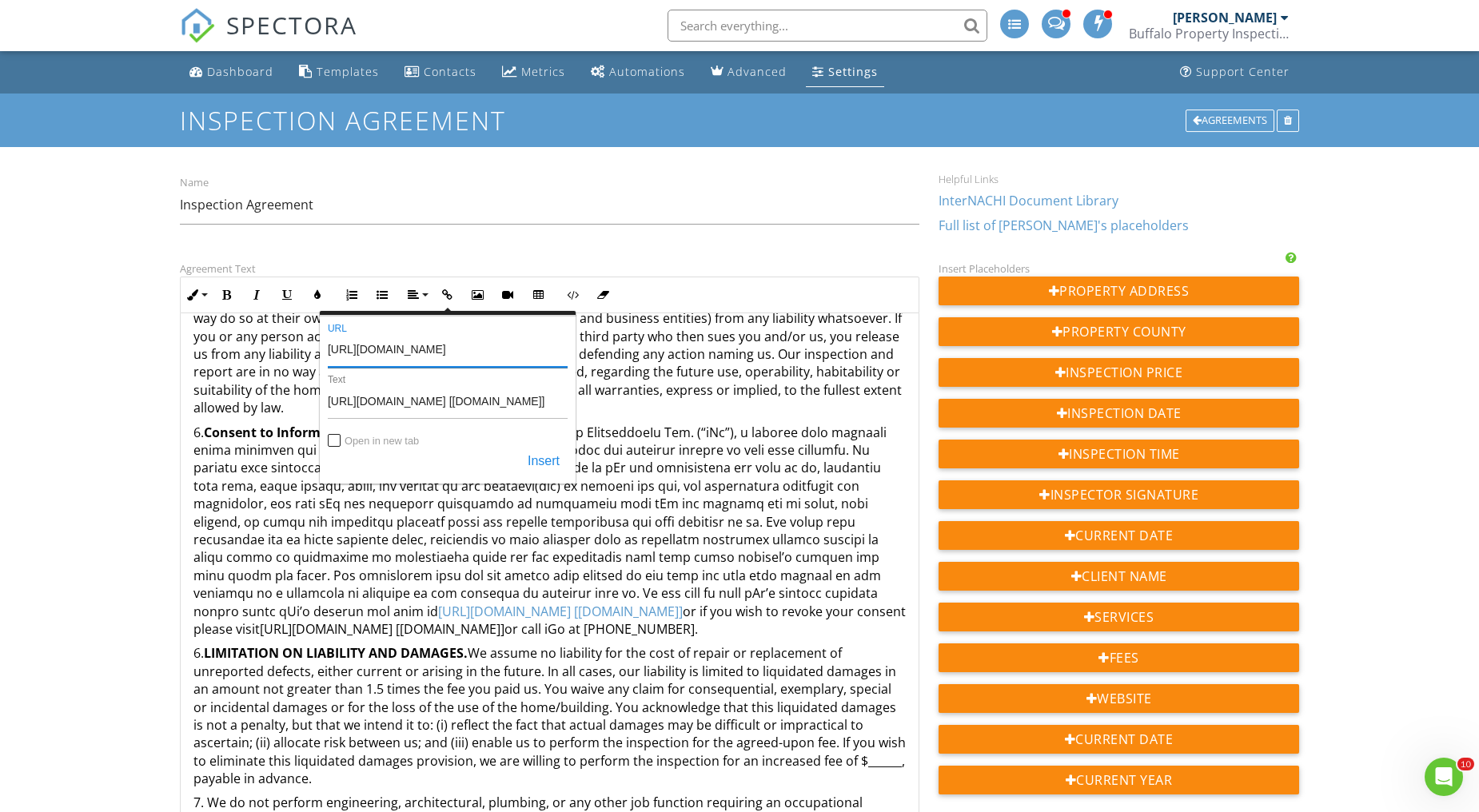 scroll, scrollTop: 0, scrollLeft: 75, axis: horizontal 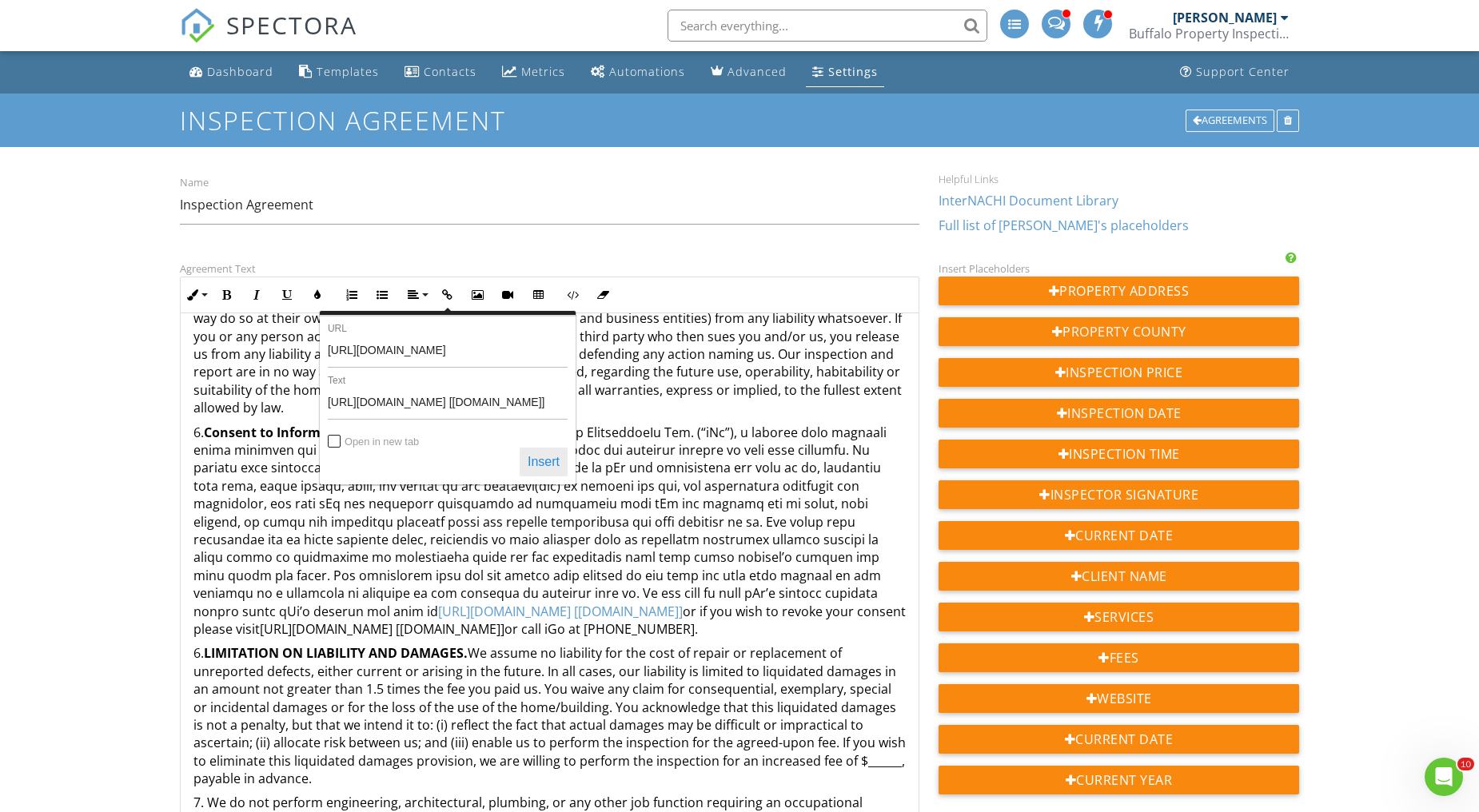 click on "Insert" at bounding box center [544, 462] 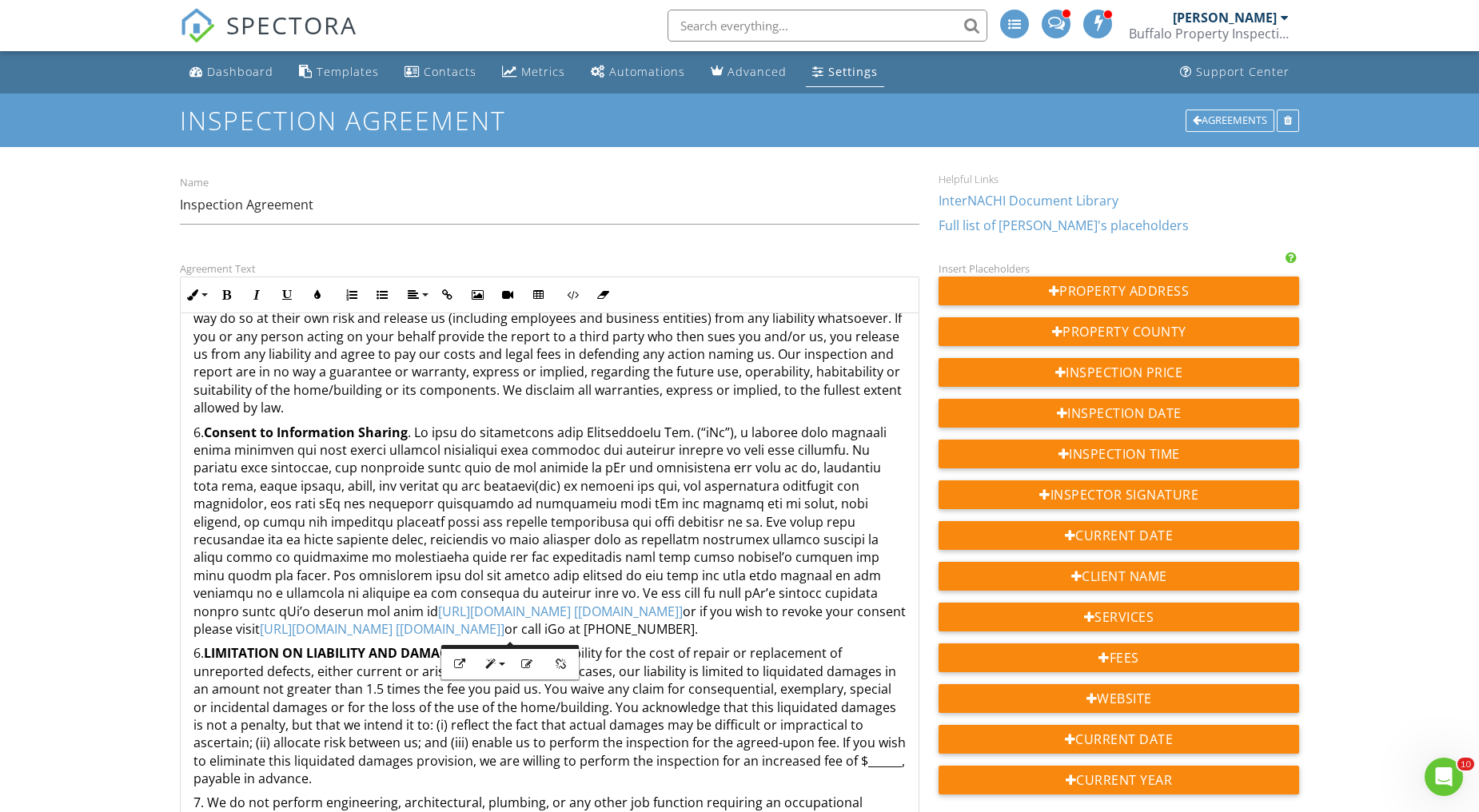 scroll, scrollTop: 0, scrollLeft: 0, axis: both 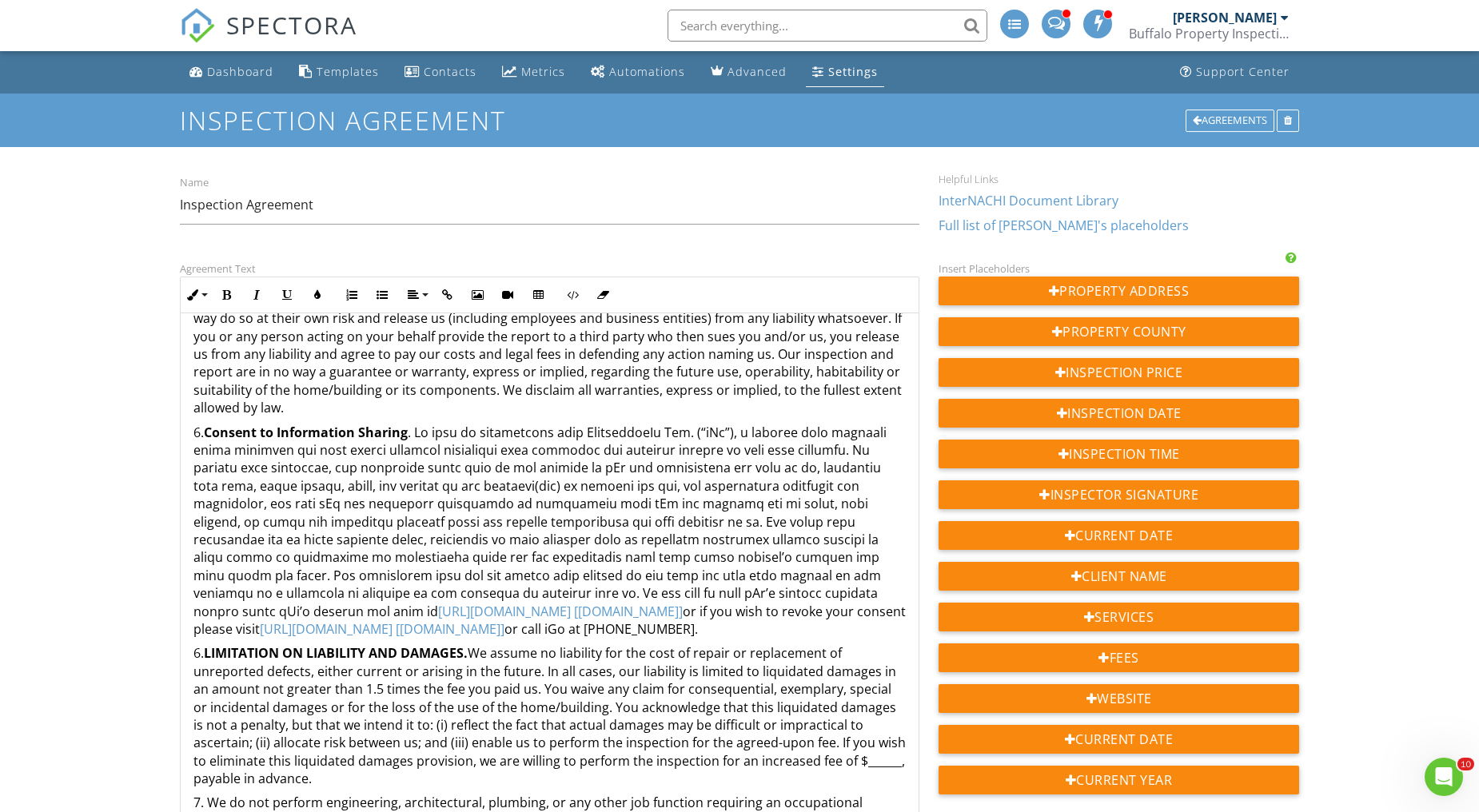 click on "6.  LIMITATION ON LIABILITY AND DAMAGES.  We assume no liability for the cost of repair or replacement of unreported defects, either current or arising in the future. In all cases, our liability is limited to liquidated damages in an amount not greater than 1.5 times the fee you paid us. You waive any claim for consequential, exemplary, special or incidental damages or for the loss of the use of the home/building. You acknowledge that this liquidated damages is not a penalty, but that we intend it to: (i) reflect the fact that actual damages may be difficult or impractical to ascertain; (ii) allocate risk between us; and (iii) enable us to perform the inspection for the agreed-upon fee. If you wish to eliminate this liquidated damages provision, we are willing to perform the inspection for an increased fee of $______, payable in advance." at bounding box center [549, 715] 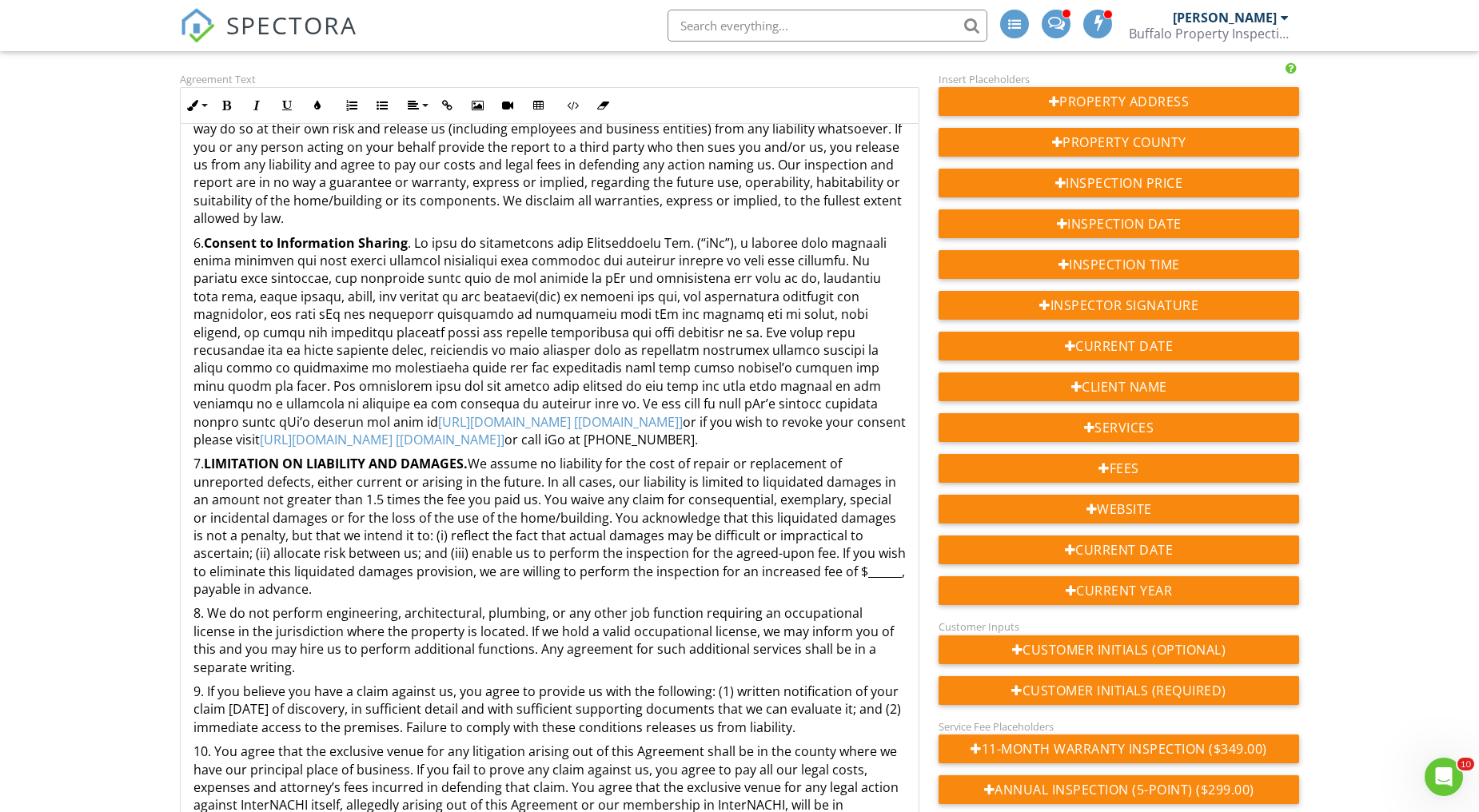 scroll, scrollTop: 208, scrollLeft: 0, axis: vertical 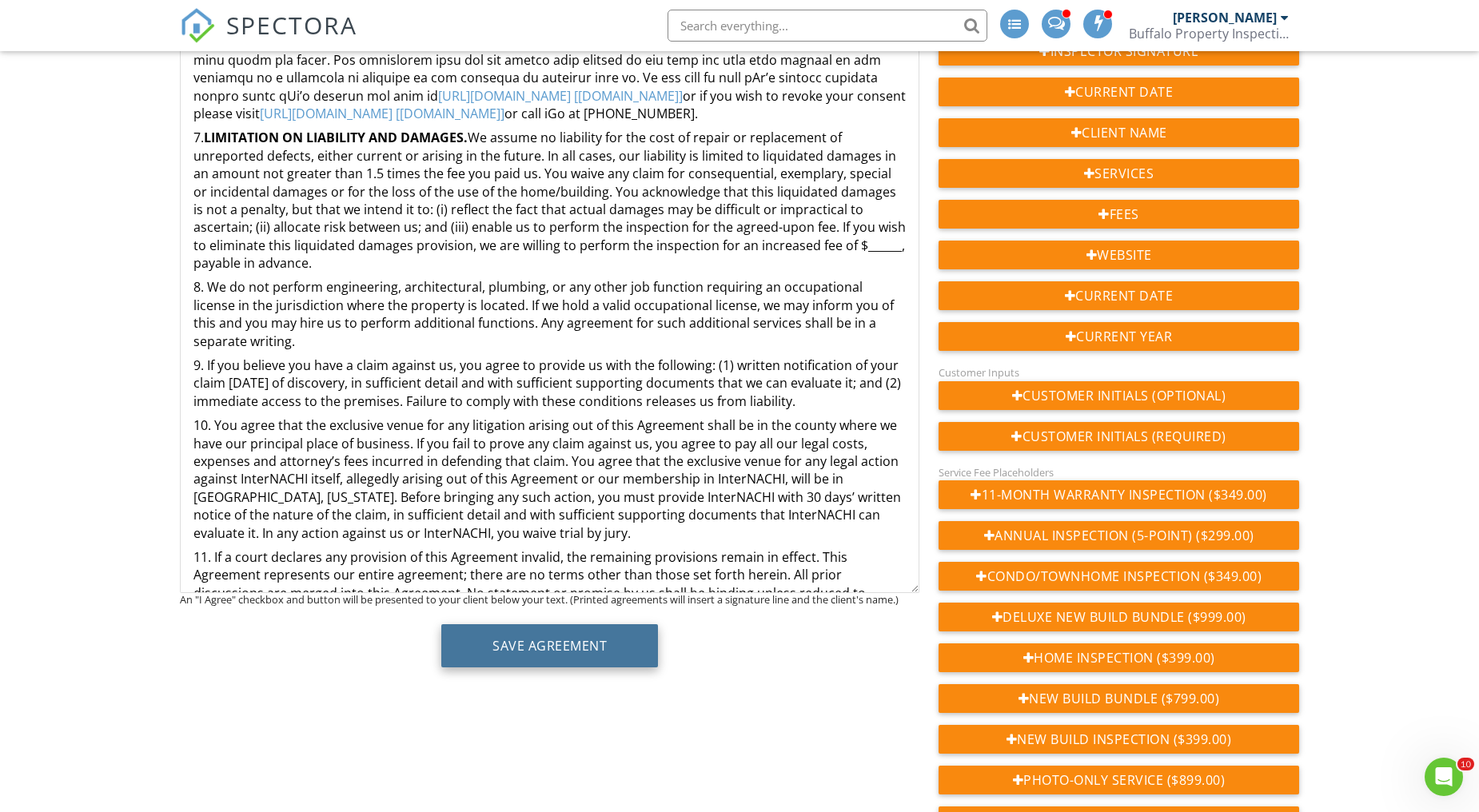 click on "Save Agreement" at bounding box center (549, 646) 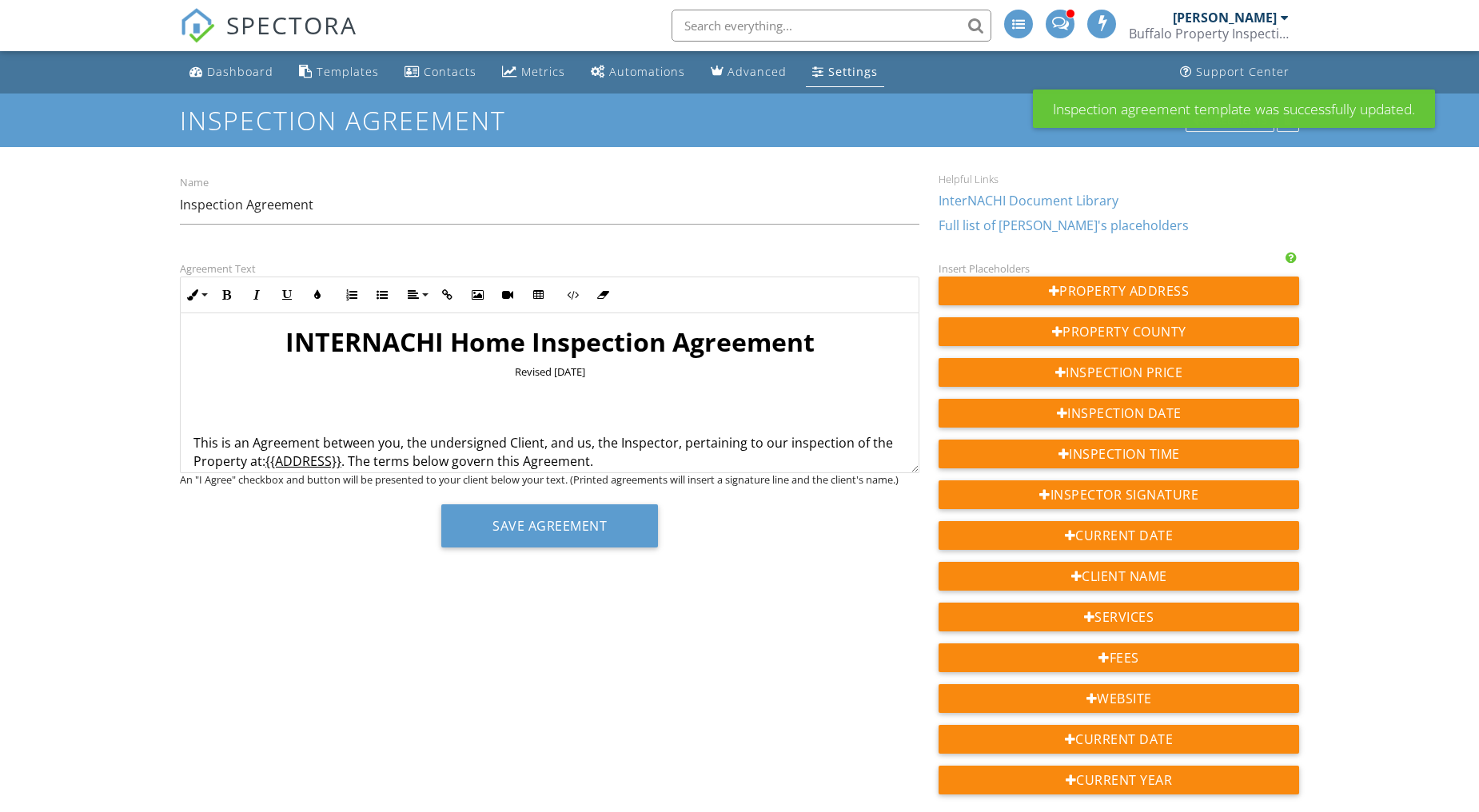 scroll, scrollTop: 0, scrollLeft: 0, axis: both 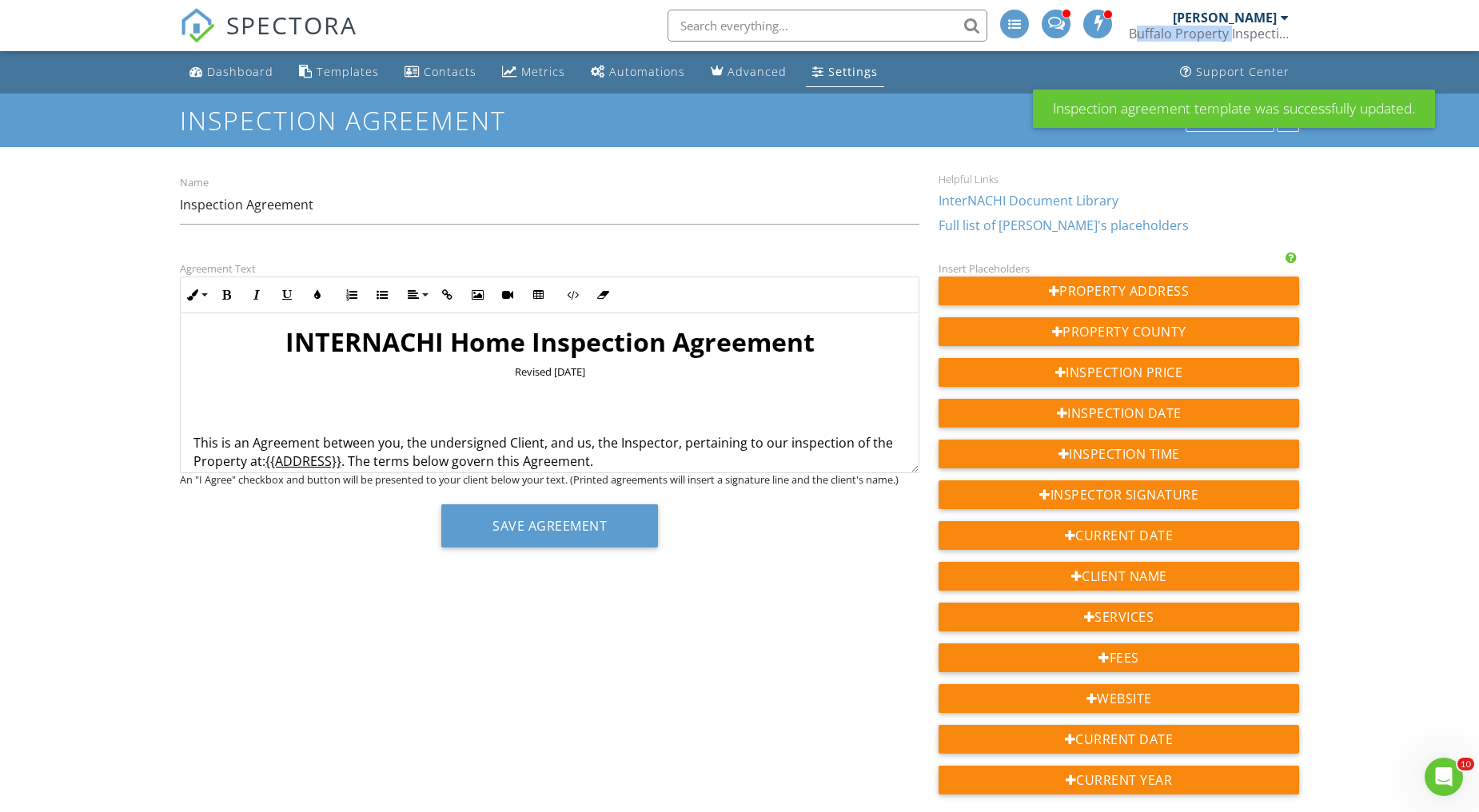 drag, startPoint x: 1127, startPoint y: 35, endPoint x: 1225, endPoint y: 38, distance: 98.04591 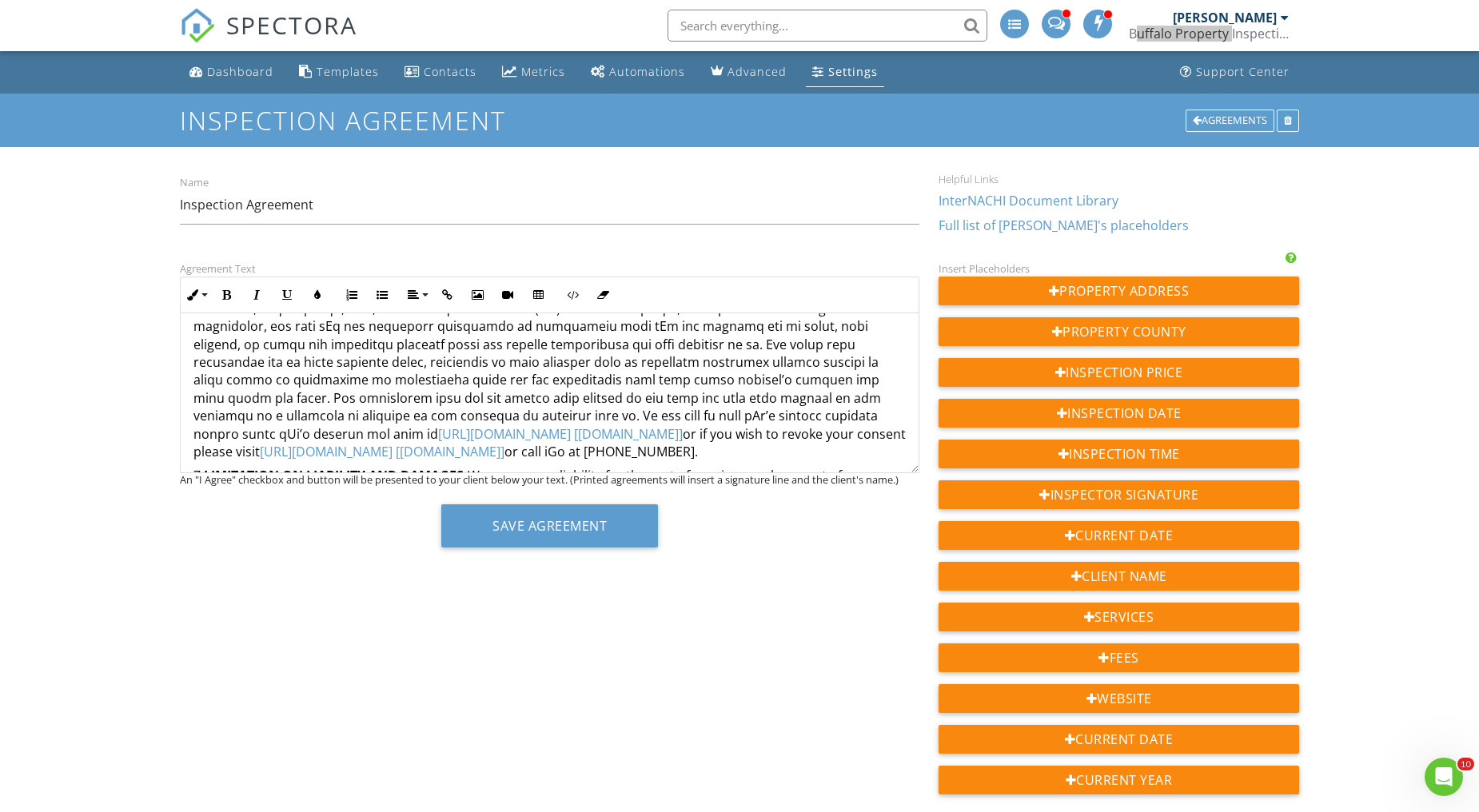 scroll, scrollTop: 799, scrollLeft: 0, axis: vertical 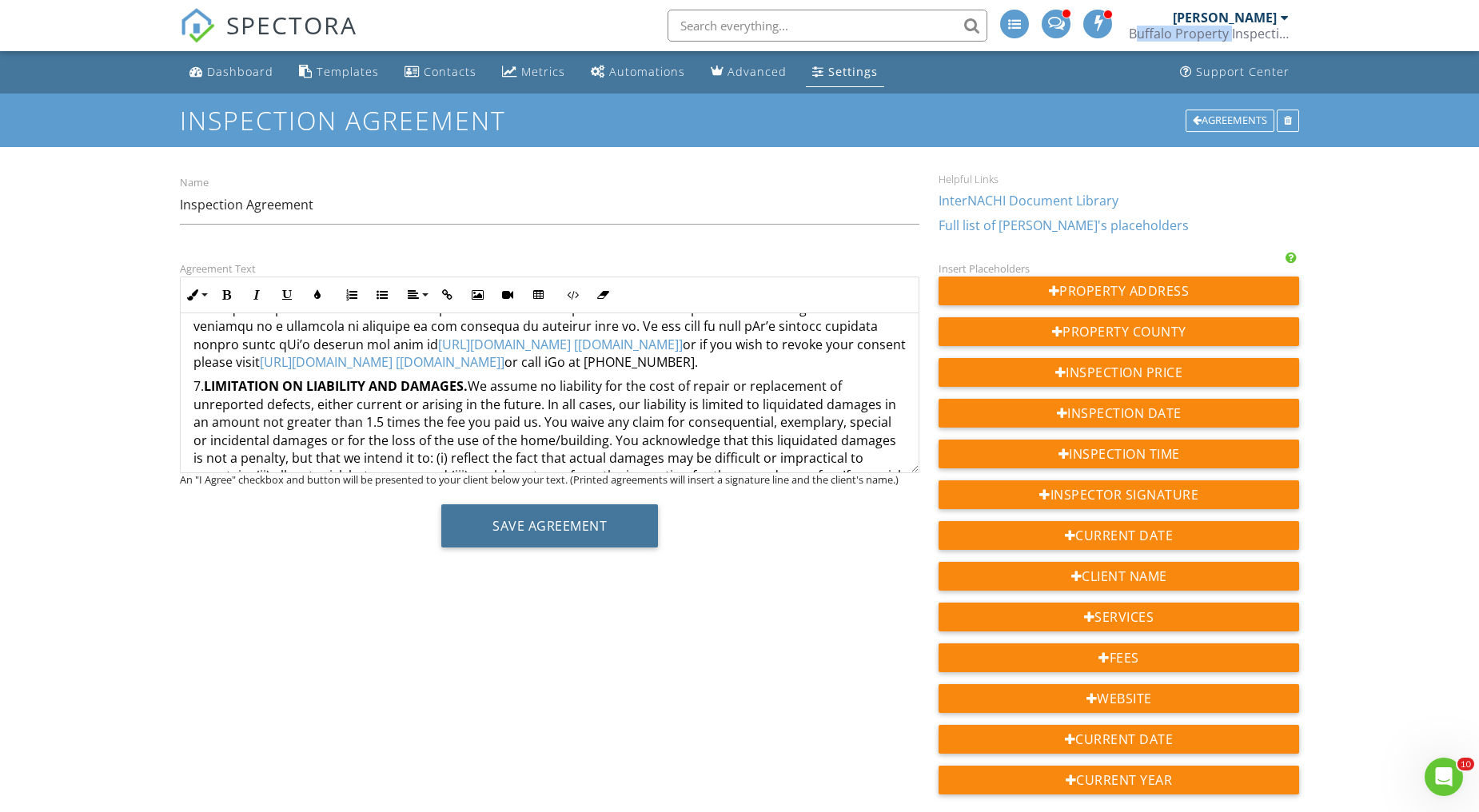 click on "Save Agreement" at bounding box center [549, 526] 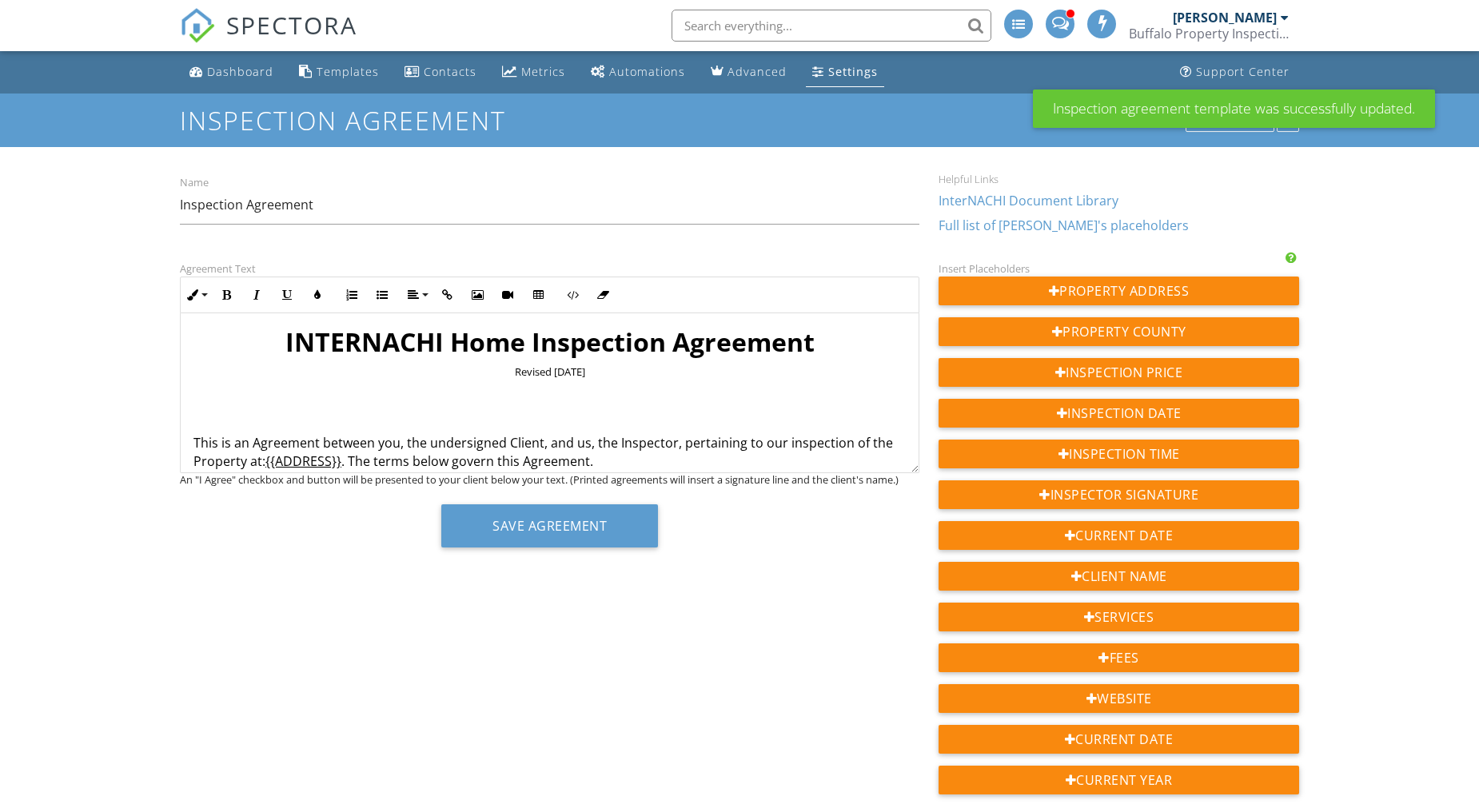 scroll, scrollTop: 0, scrollLeft: 0, axis: both 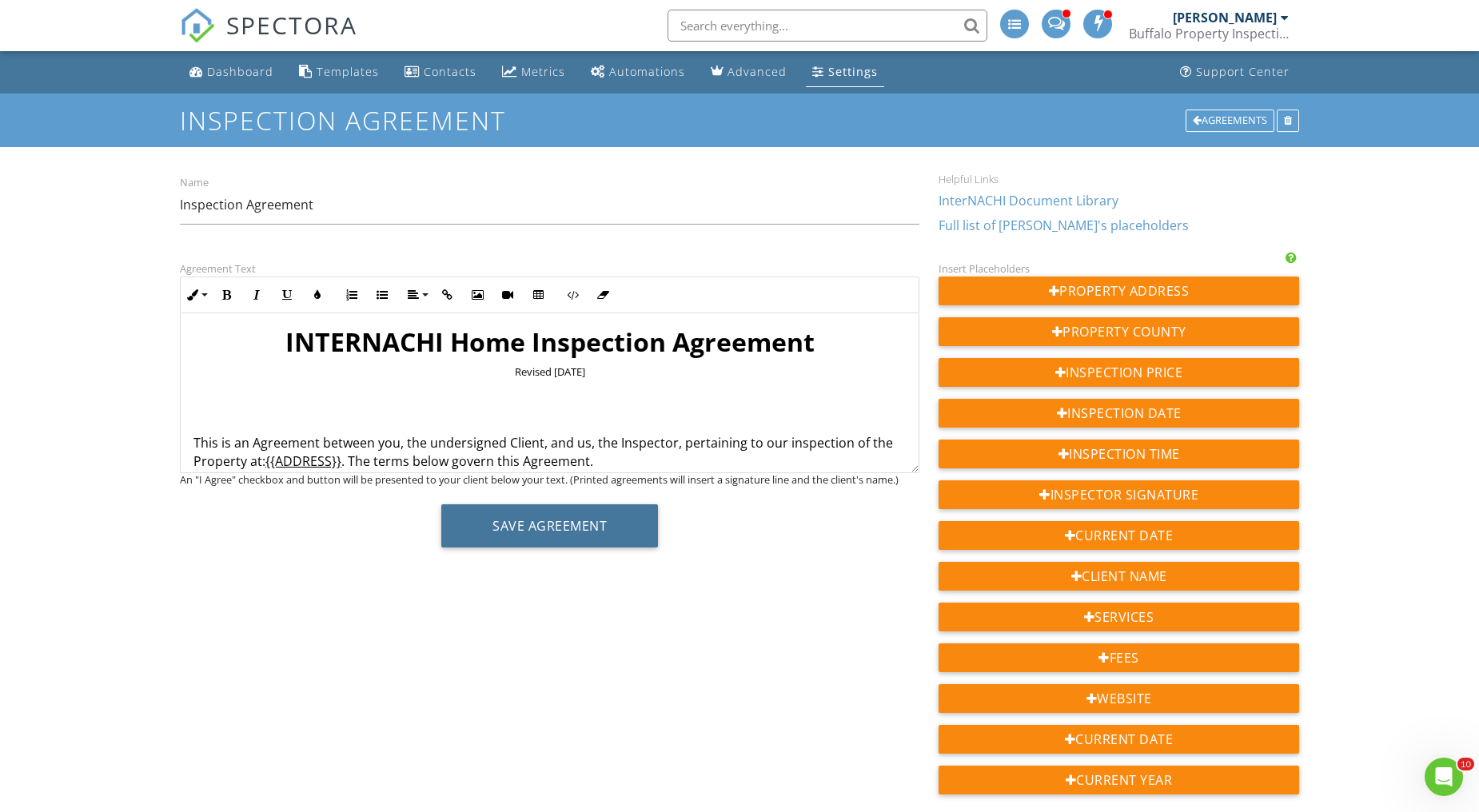 click on "Save Agreement" at bounding box center (549, 526) 